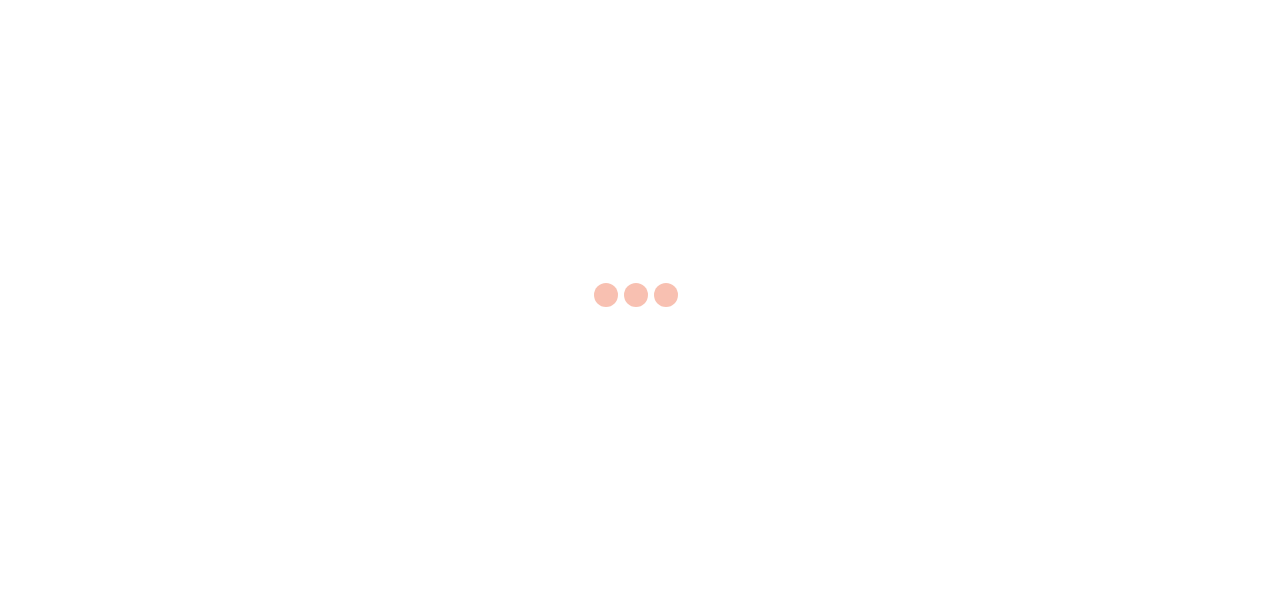 scroll, scrollTop: 0, scrollLeft: 0, axis: both 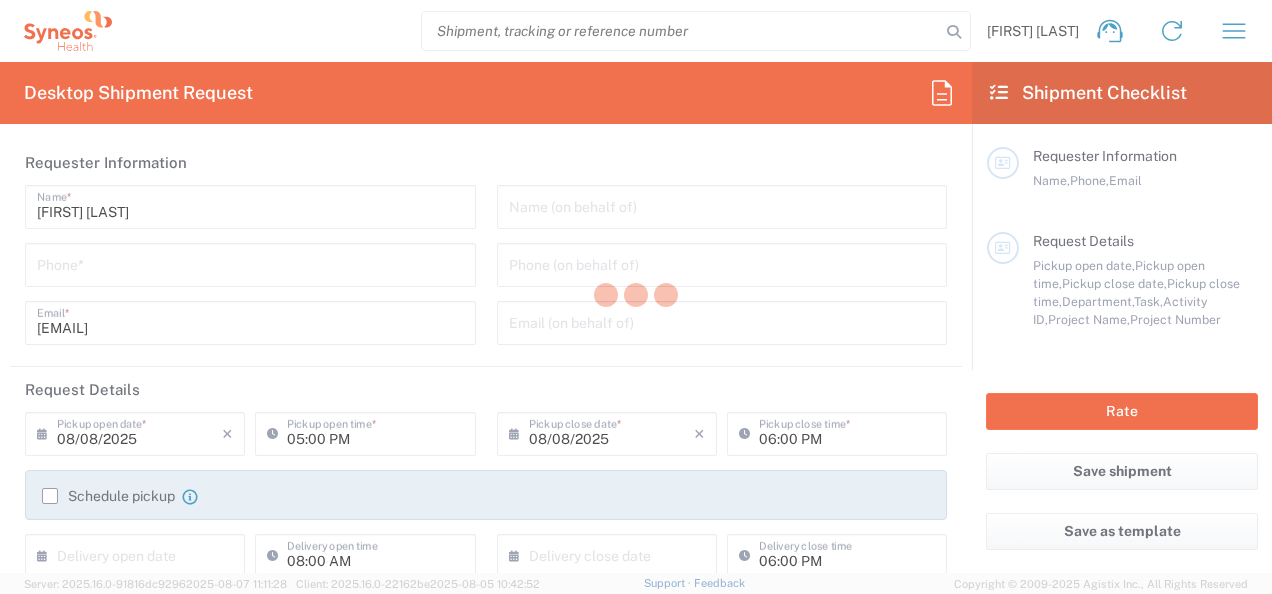 type on "8511" 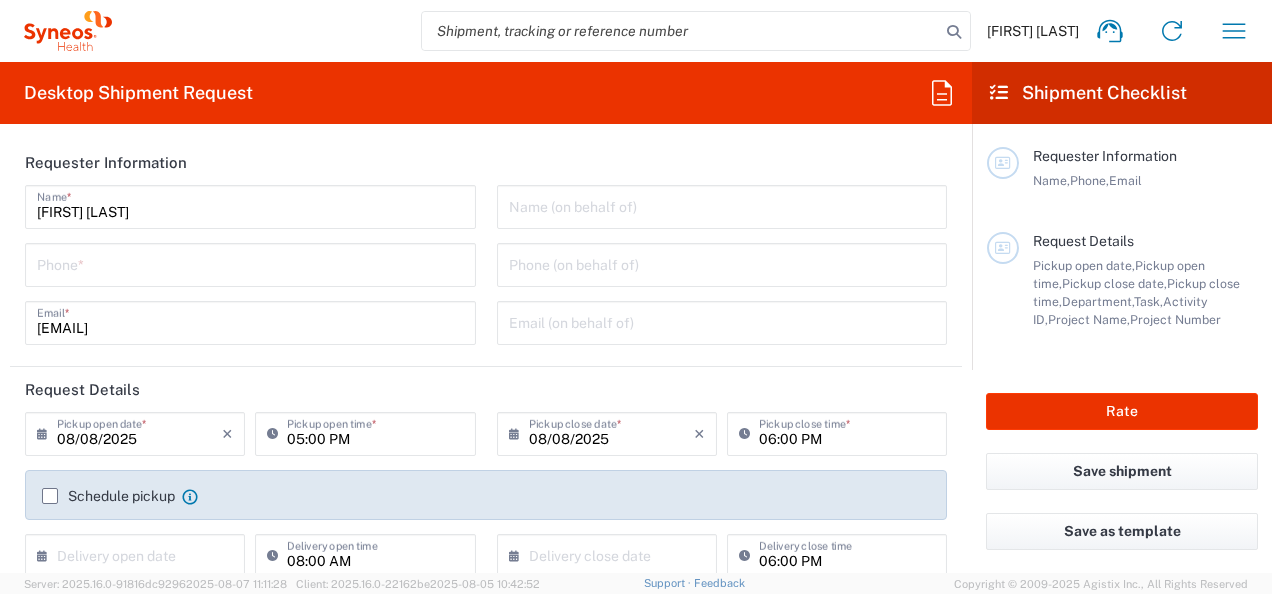 type on "Syneos Health, LLC-Morrisville NC US" 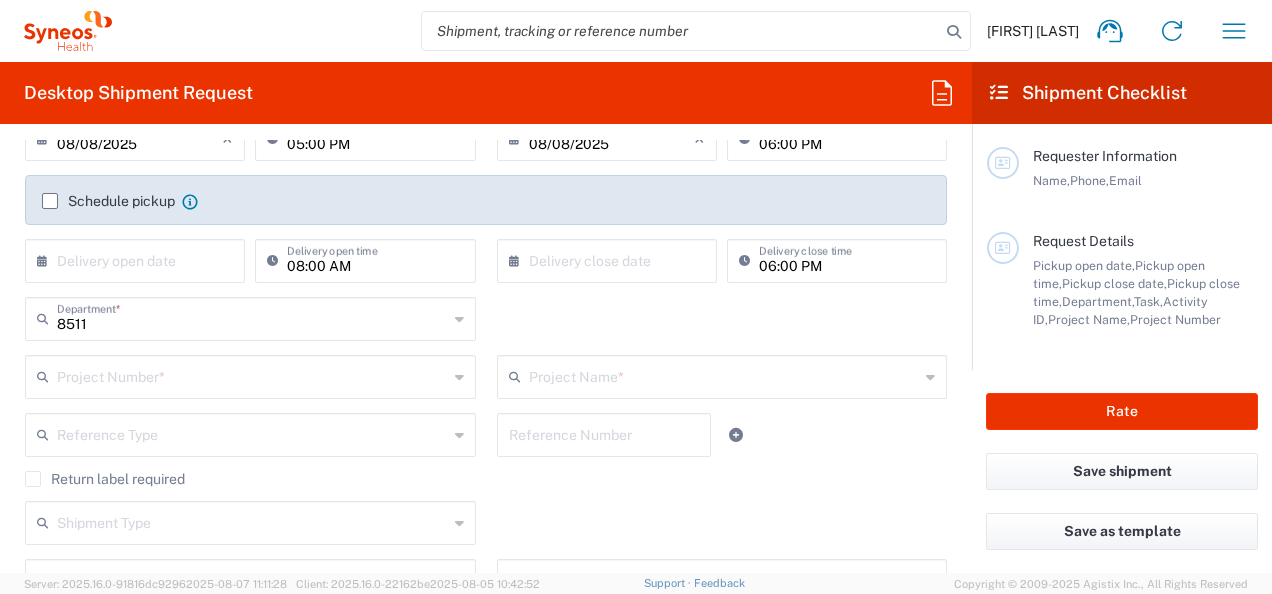 scroll, scrollTop: 294, scrollLeft: 0, axis: vertical 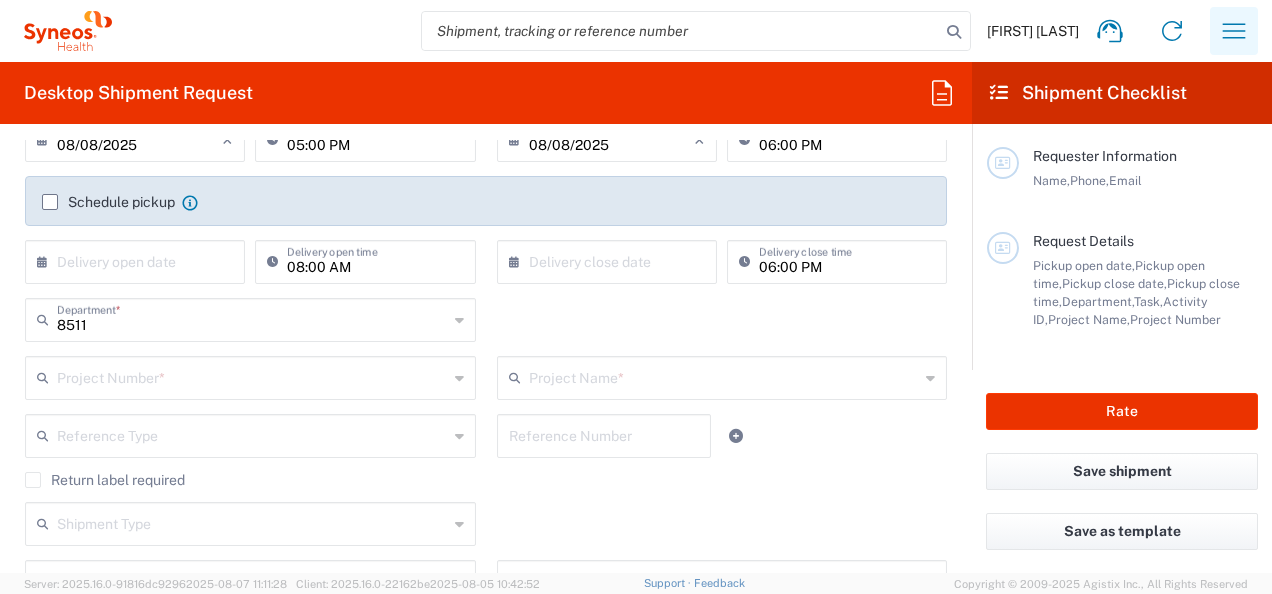 click 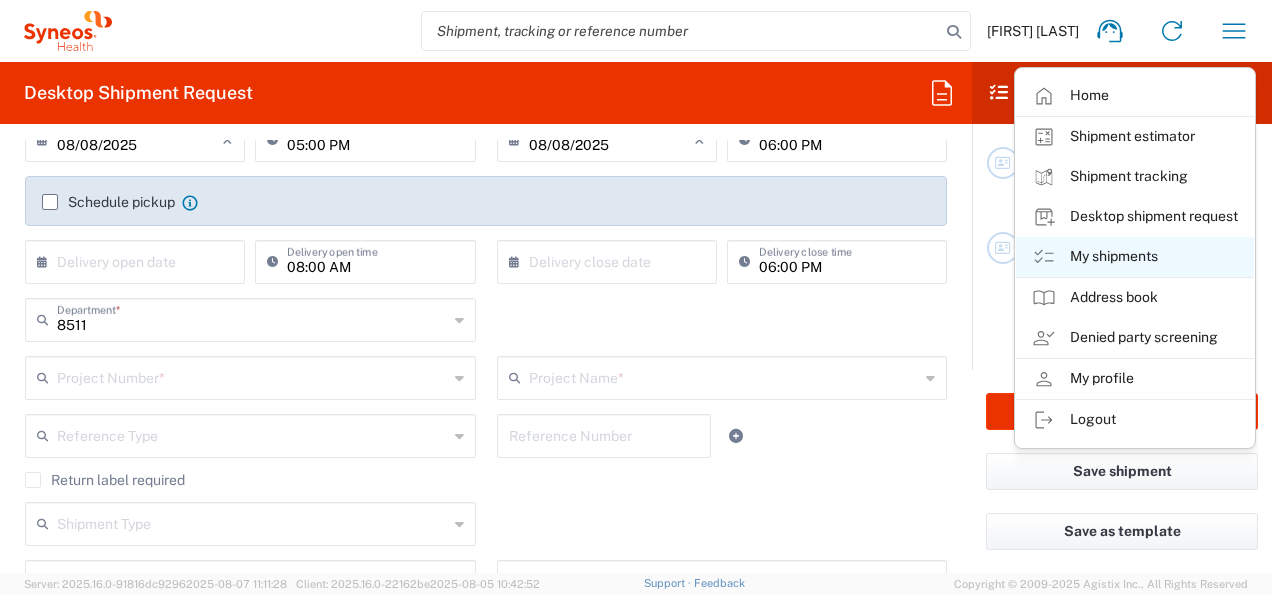 click on "My shipments" 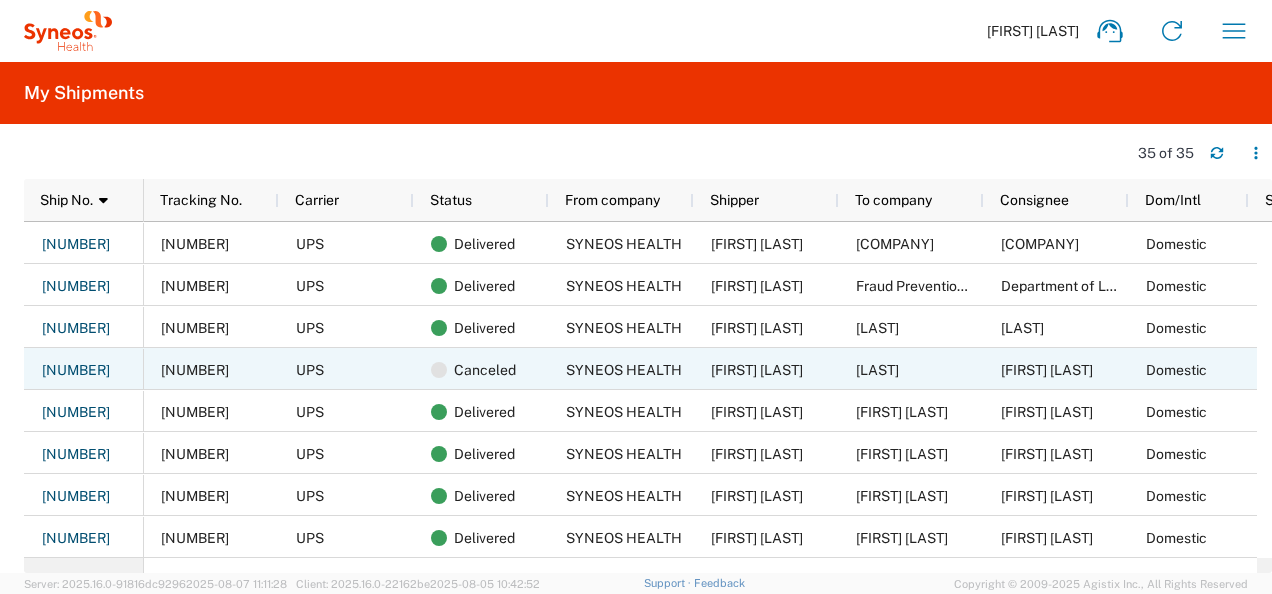 scroll, scrollTop: 0, scrollLeft: 112, axis: horizontal 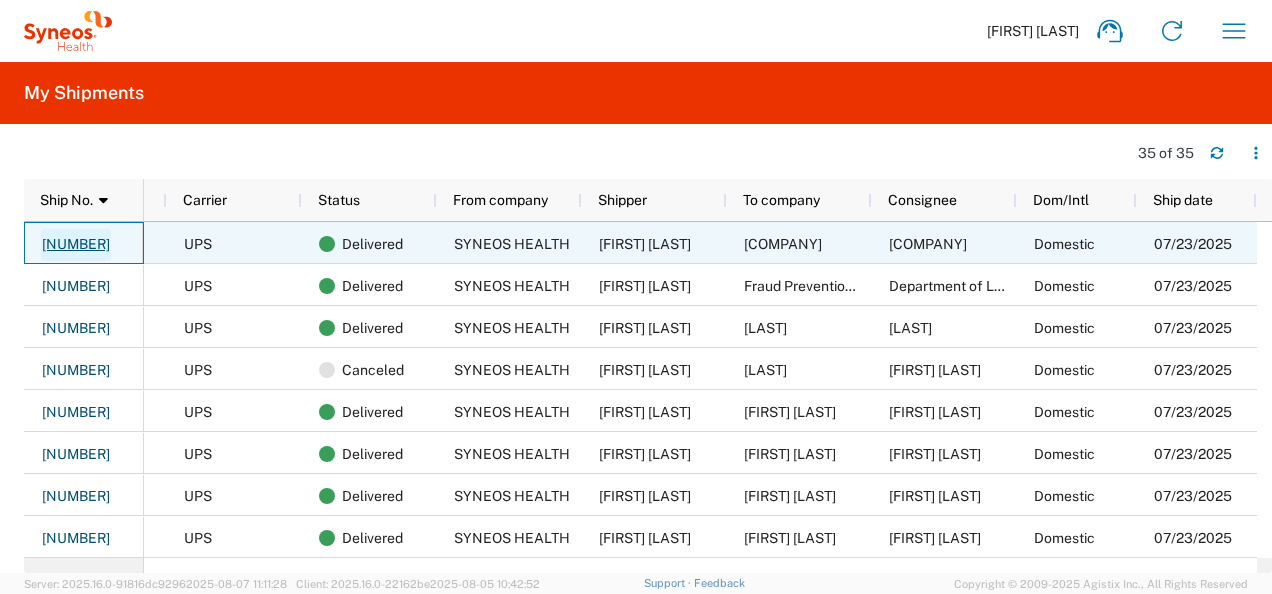 click on "[NUMBER]" 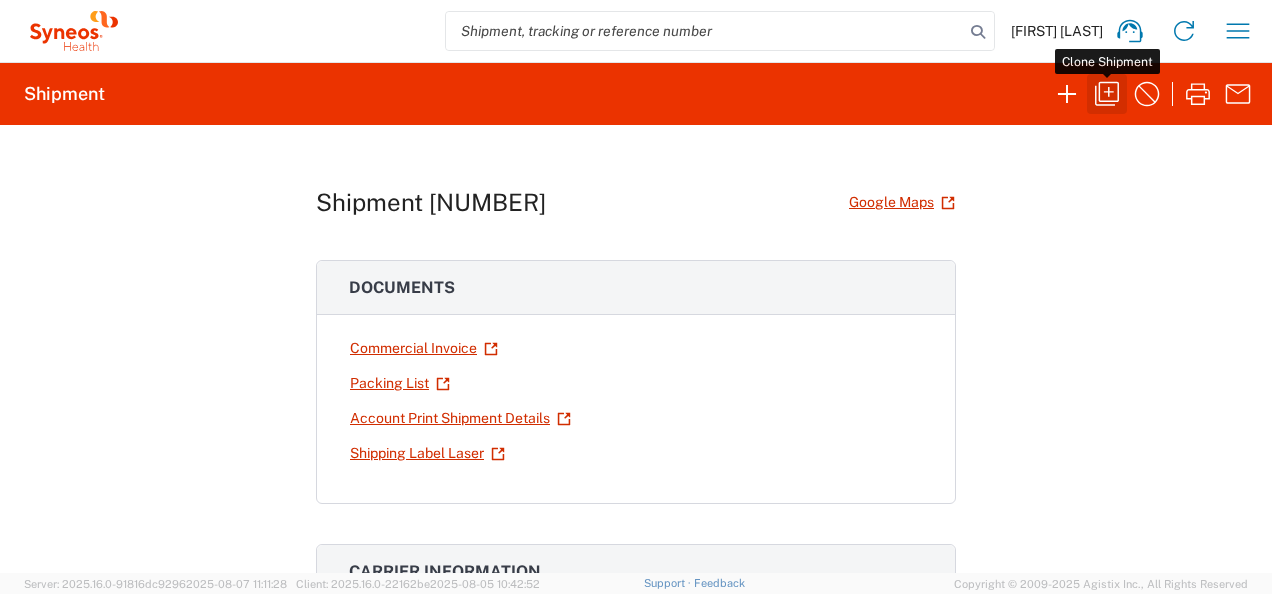click 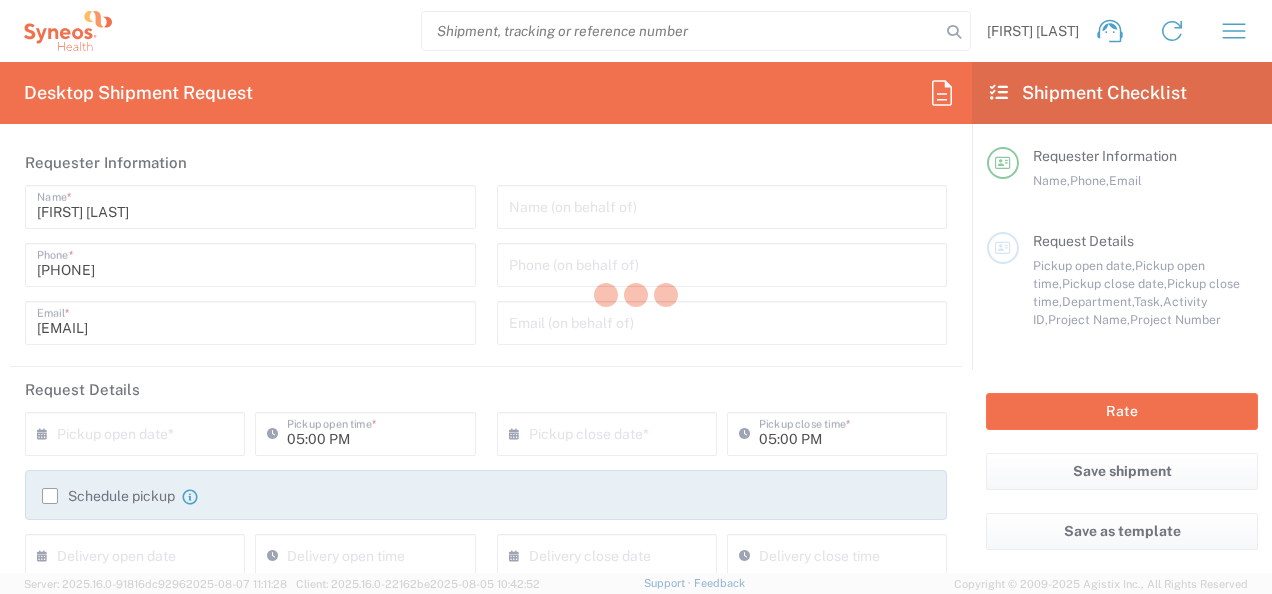 type on "8511" 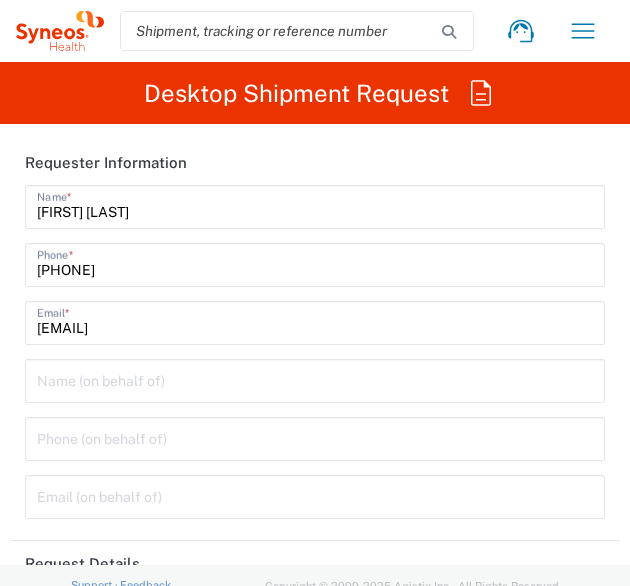 scroll, scrollTop: 0, scrollLeft: 0, axis: both 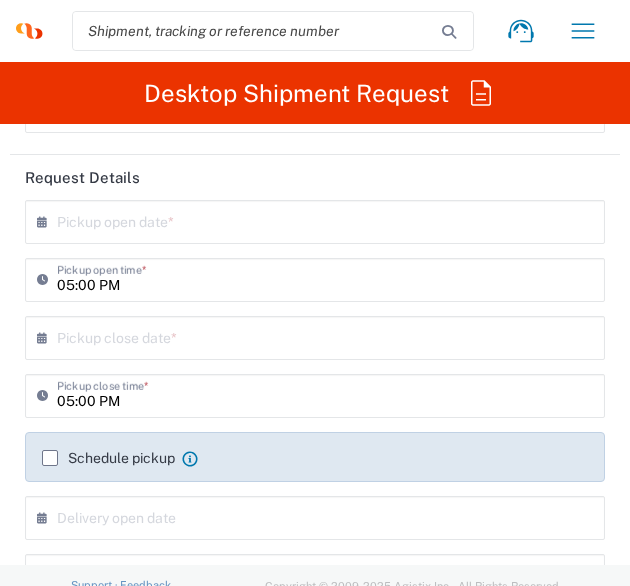 click at bounding box center (319, 220) 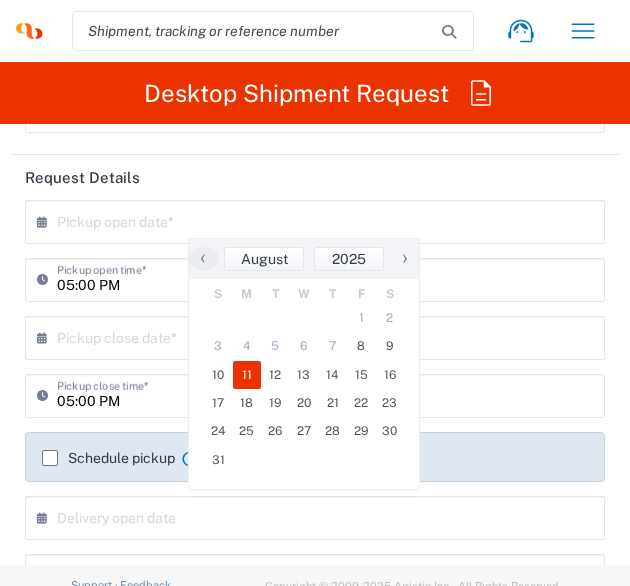 click on "11" 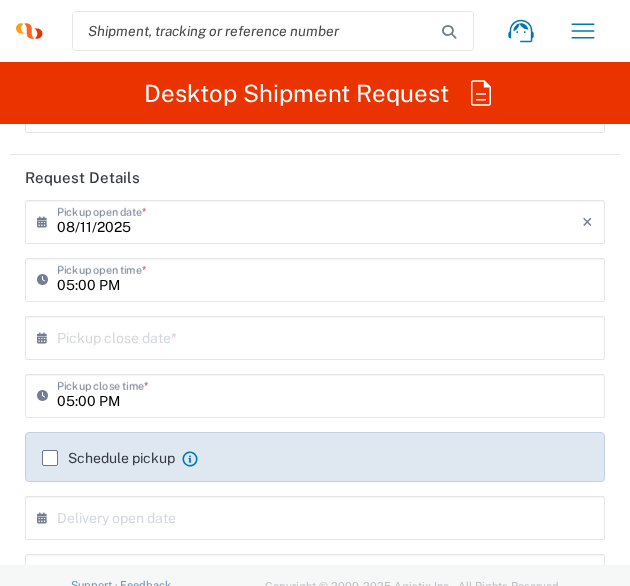 click at bounding box center [319, 336] 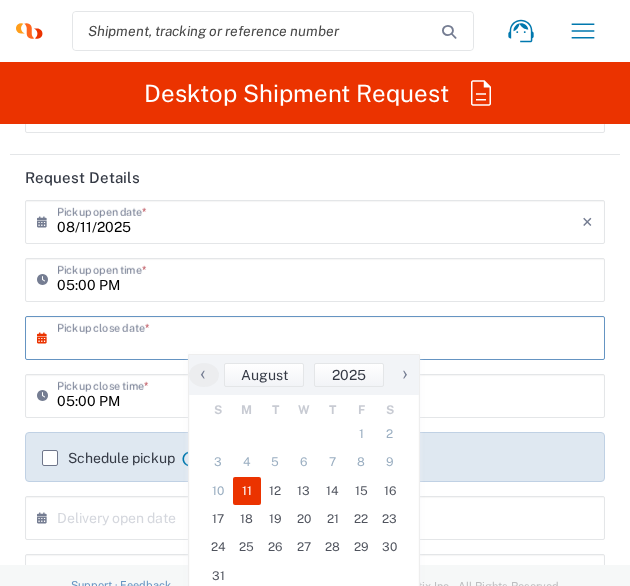 click on "11" 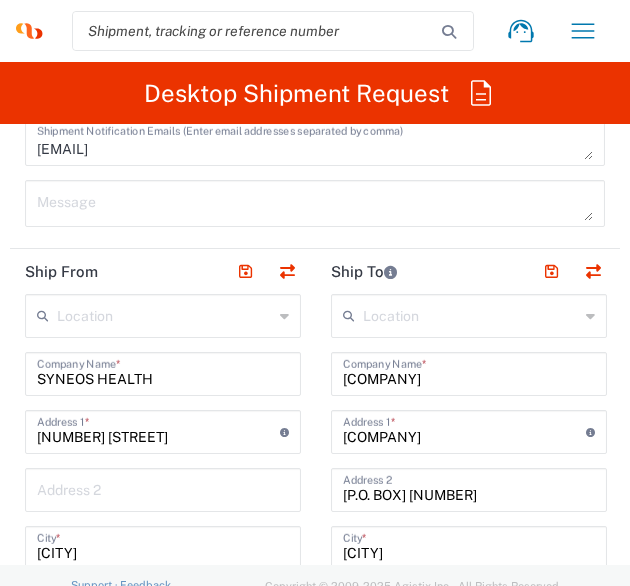 scroll, scrollTop: 1321, scrollLeft: 0, axis: vertical 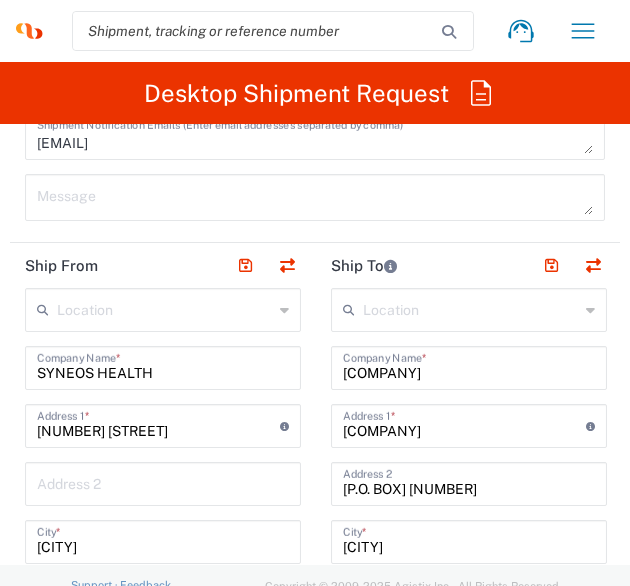 click on "[COMPANY]" at bounding box center (469, 366) 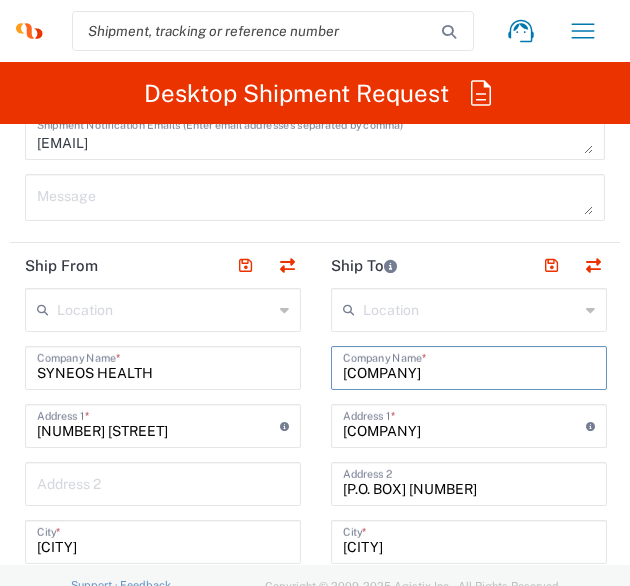 click on "[COMPANY]" at bounding box center (469, 366) 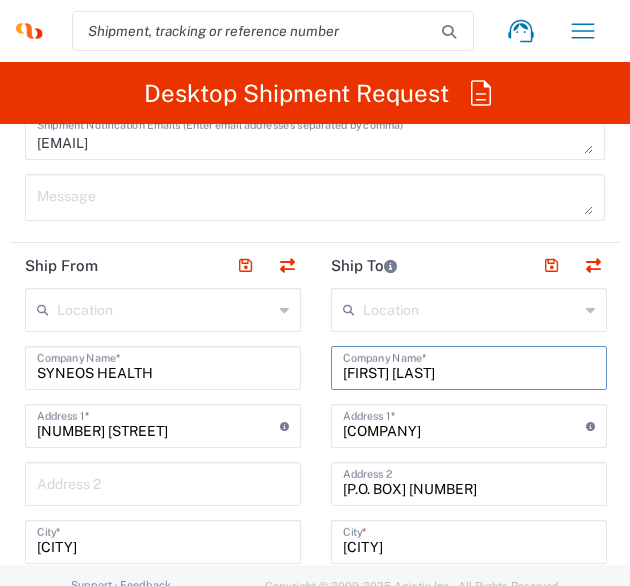 type on "[FIRST] [LAST]" 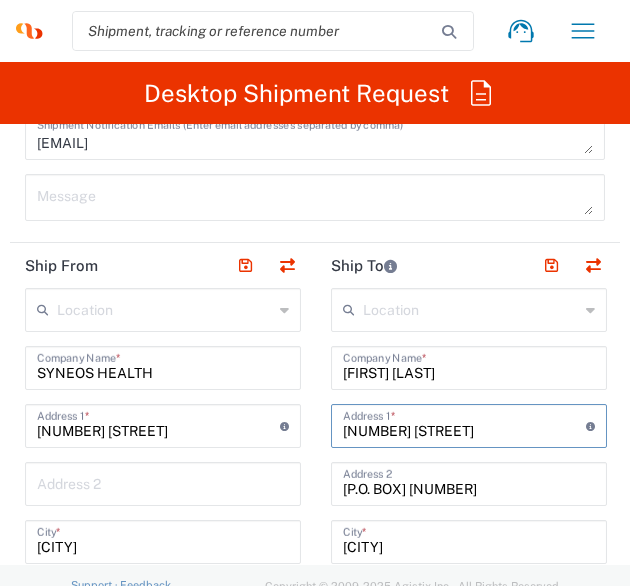 type on "[NUMBER] [STREET]" 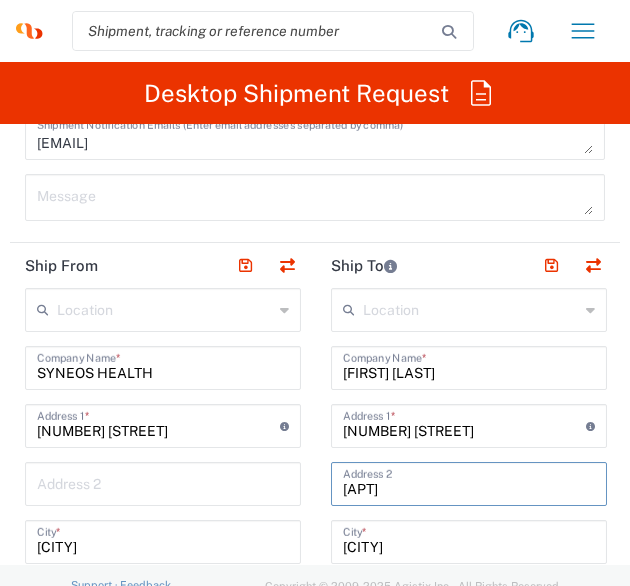 type on "[APT]" 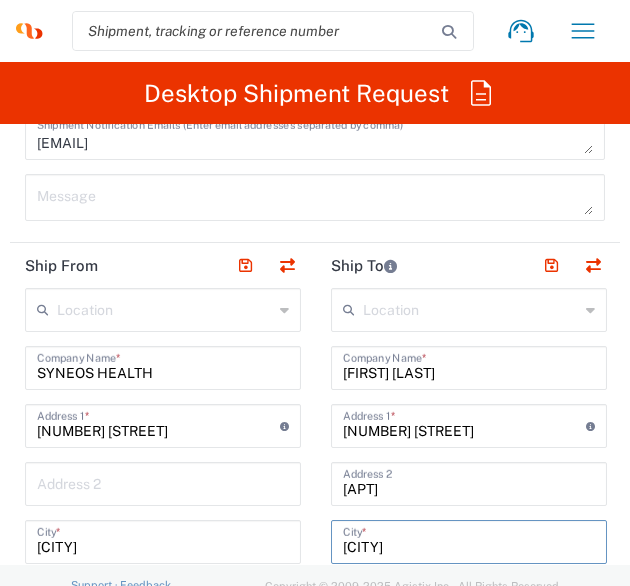 type on "M" 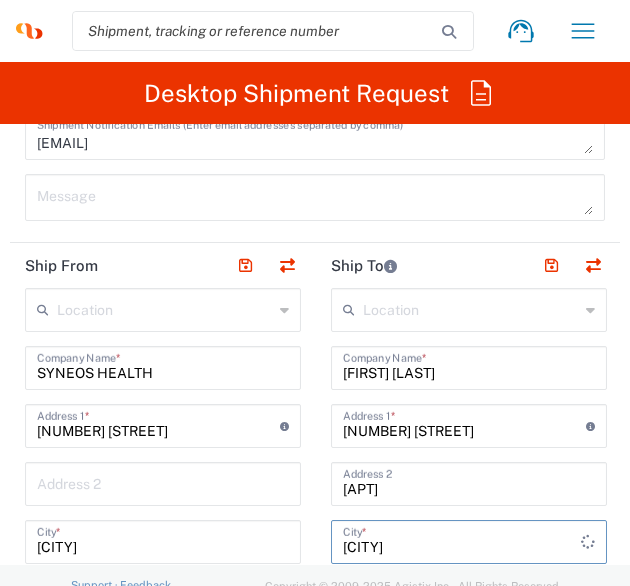 type on "[CITY]" 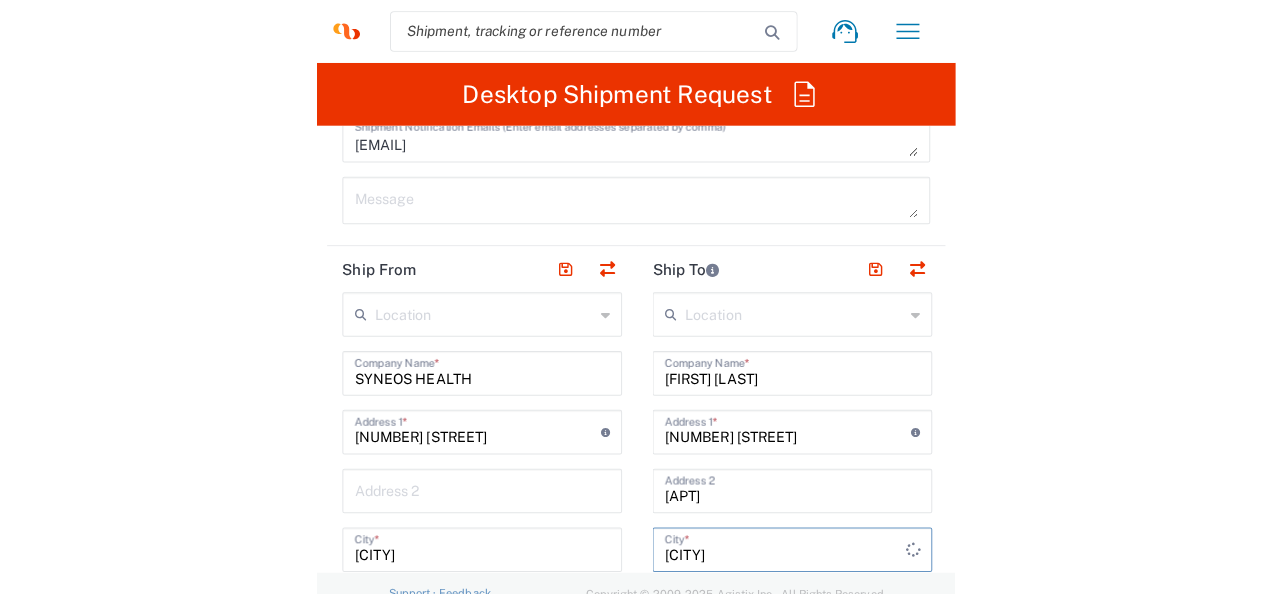scroll, scrollTop: 1572, scrollLeft: 0, axis: vertical 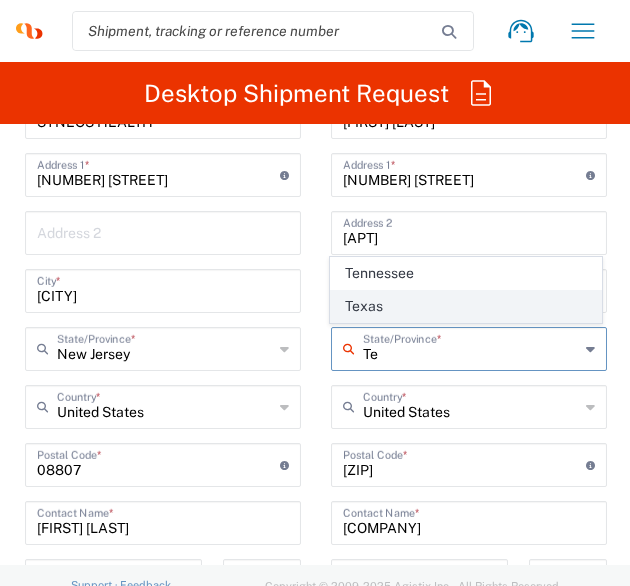 click on "Texas" 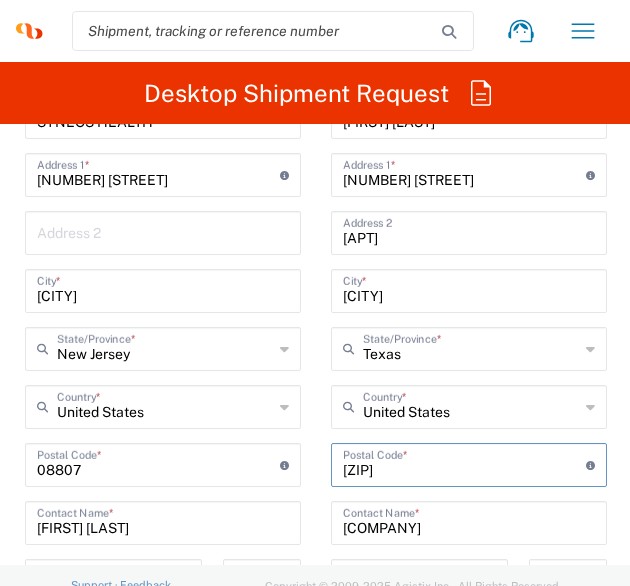 drag, startPoint x: 415, startPoint y: 455, endPoint x: 332, endPoint y: 457, distance: 83.02409 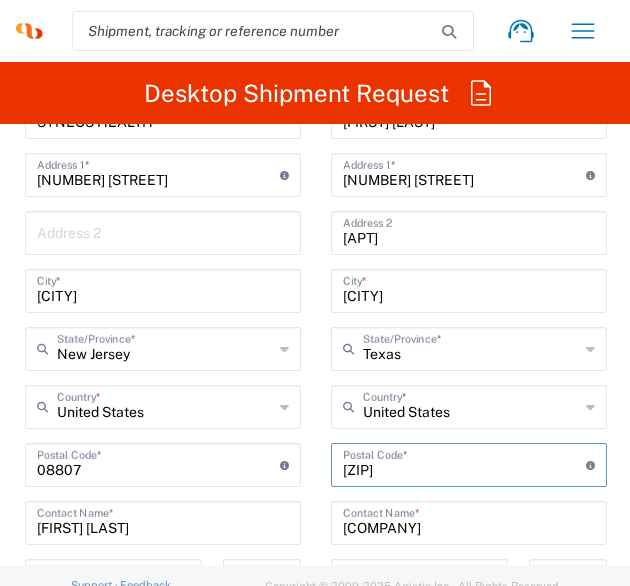 type on "[ZIP]" 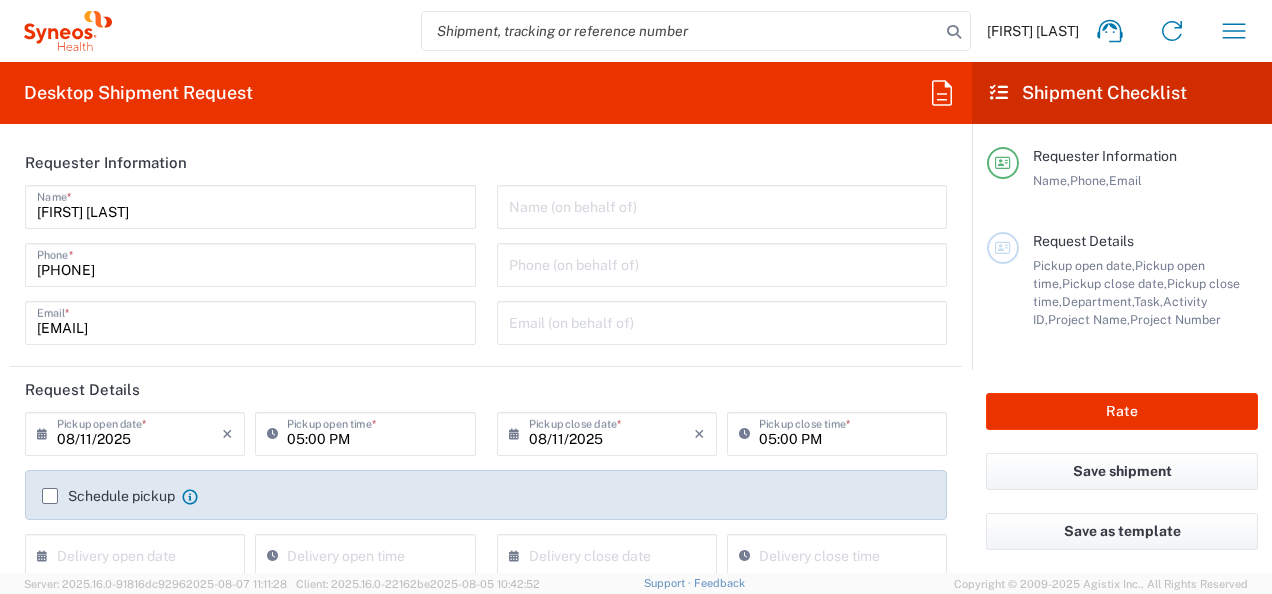 scroll, scrollTop: 0, scrollLeft: 0, axis: both 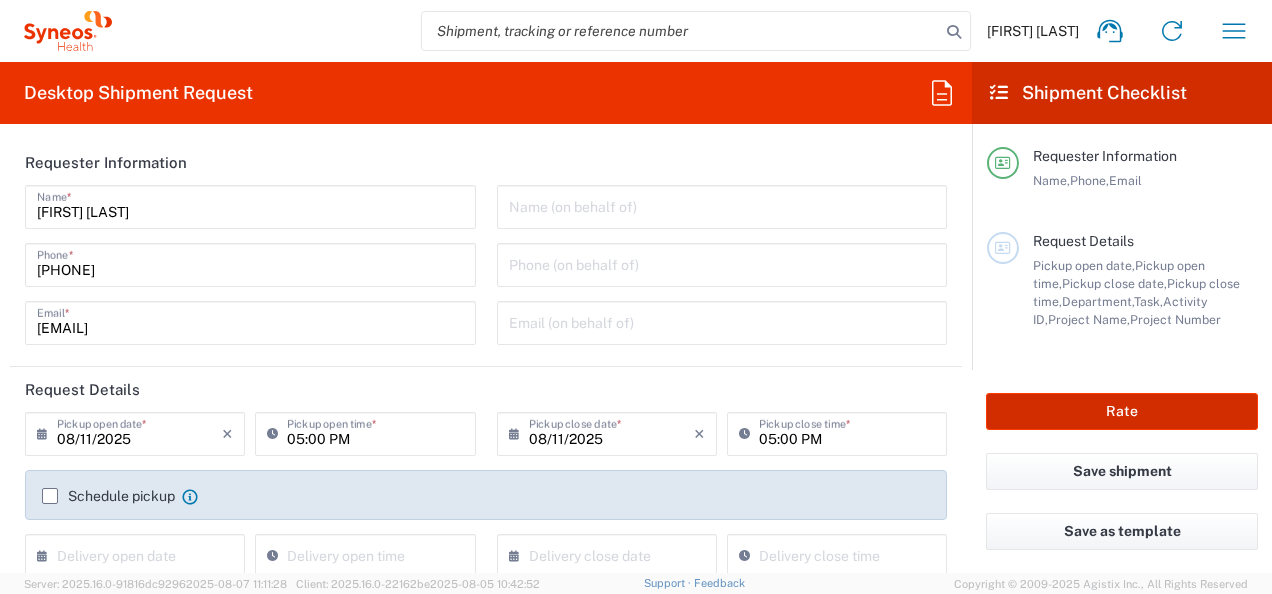 type on "[FIRST] [LAST]" 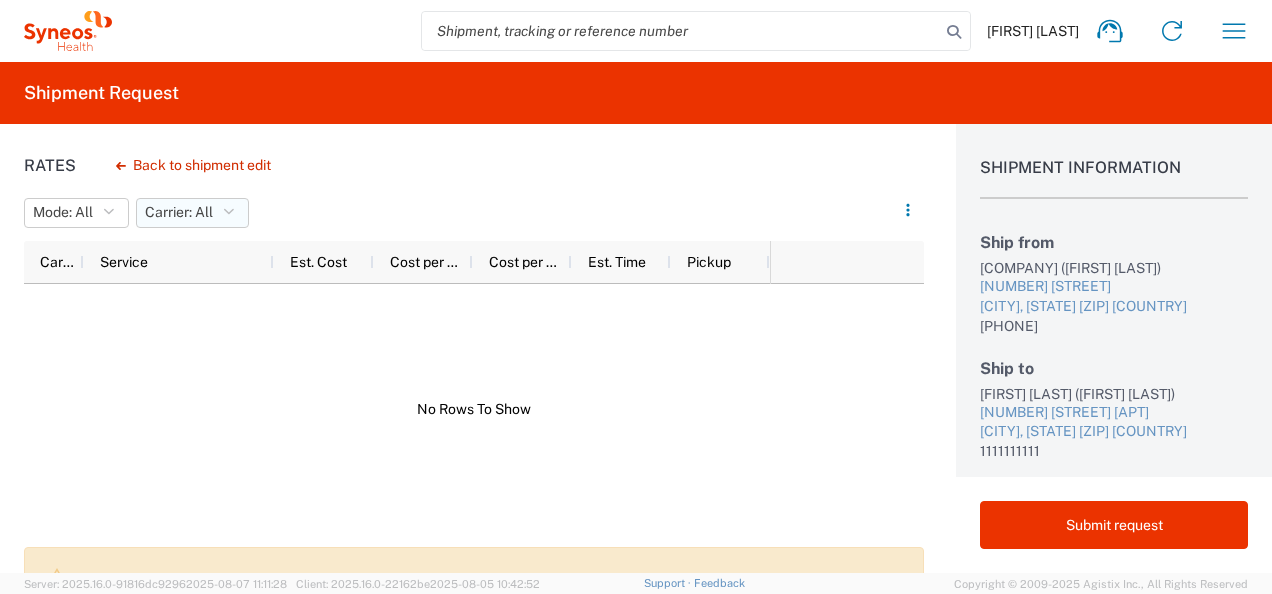 click on "Carrier:  All" 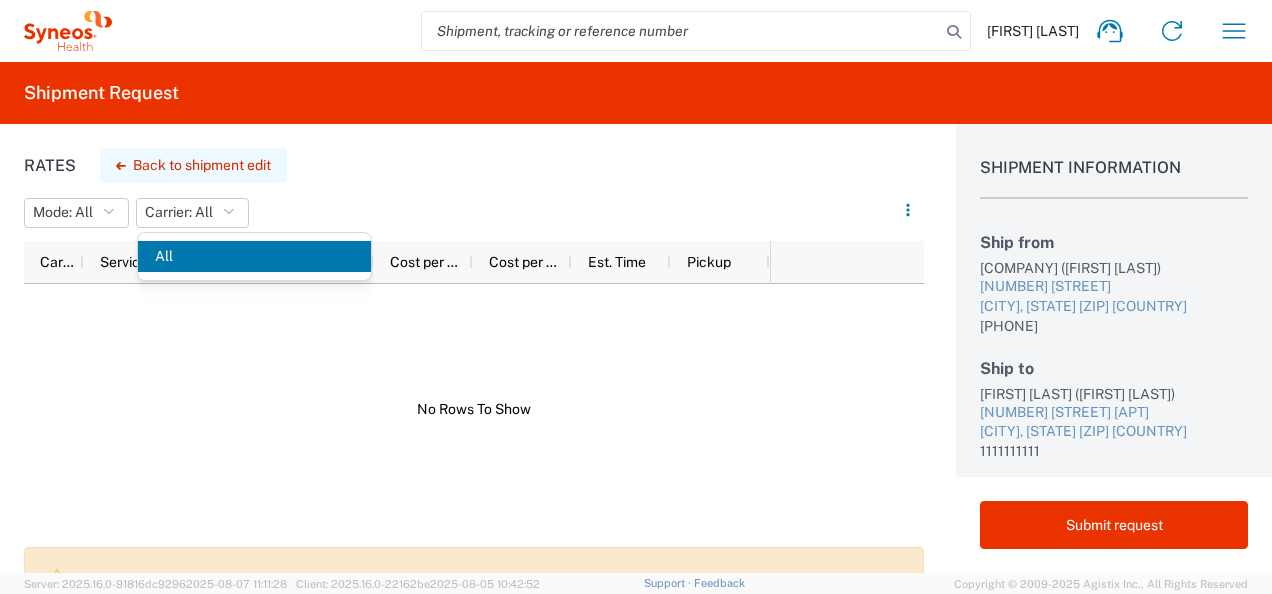 click on "Back to shipment edit" 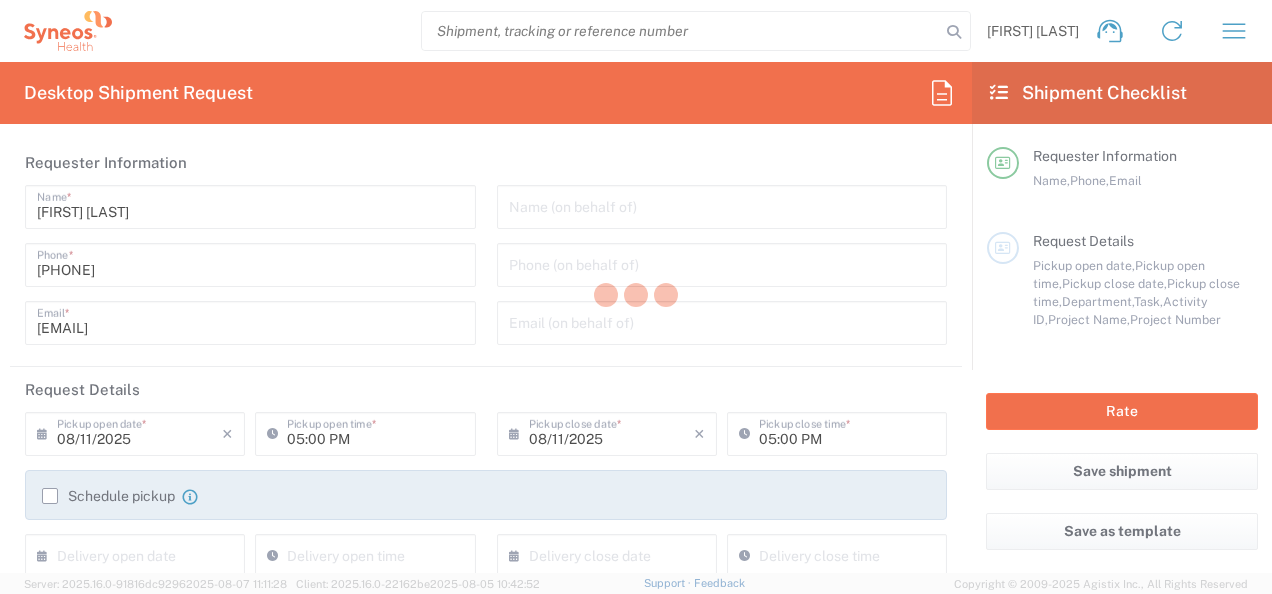 type on "8115 DEPARTMENTAL EXPENSE" 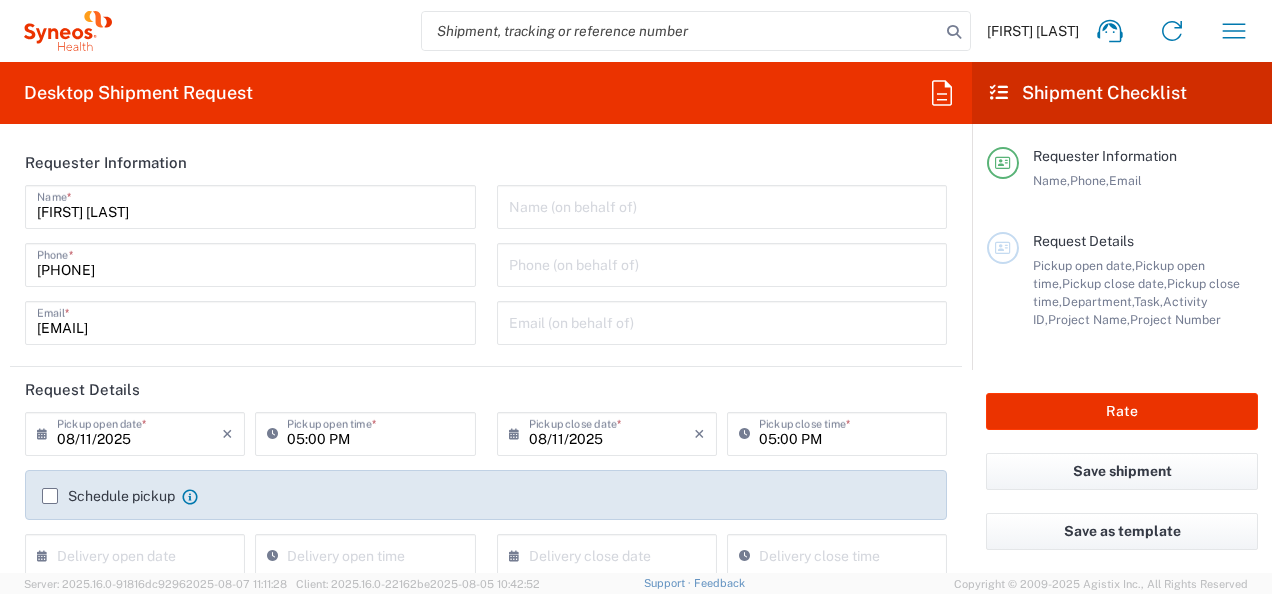 type on "Envelope" 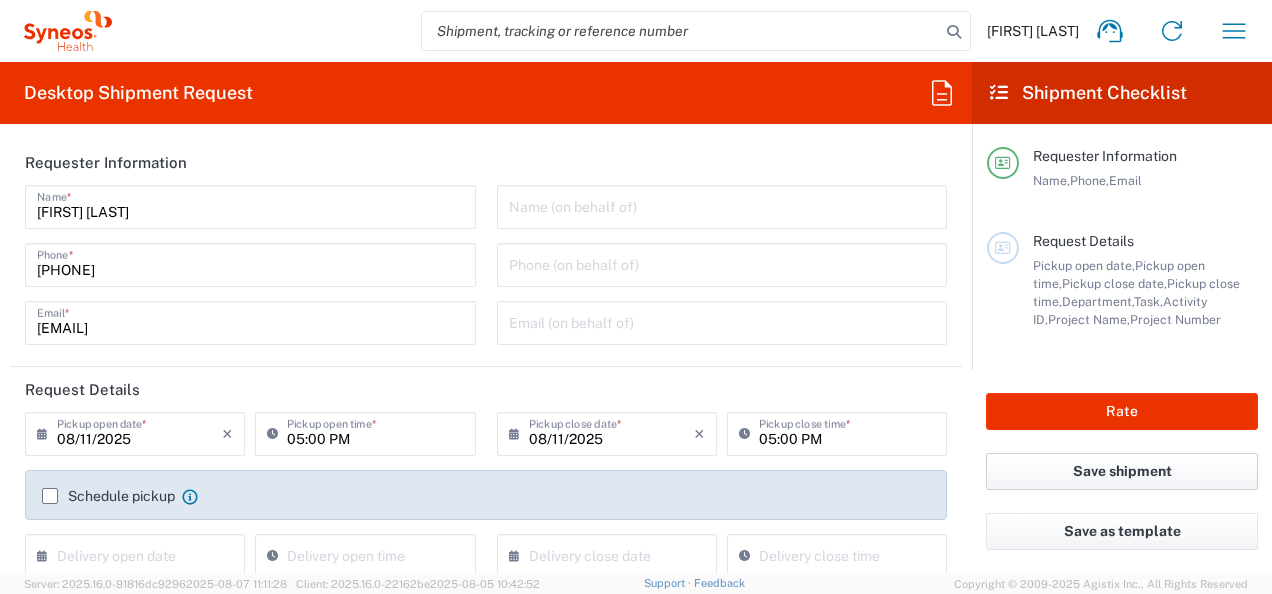 type on "8115 DEPARTMENTAL EXPENSE" 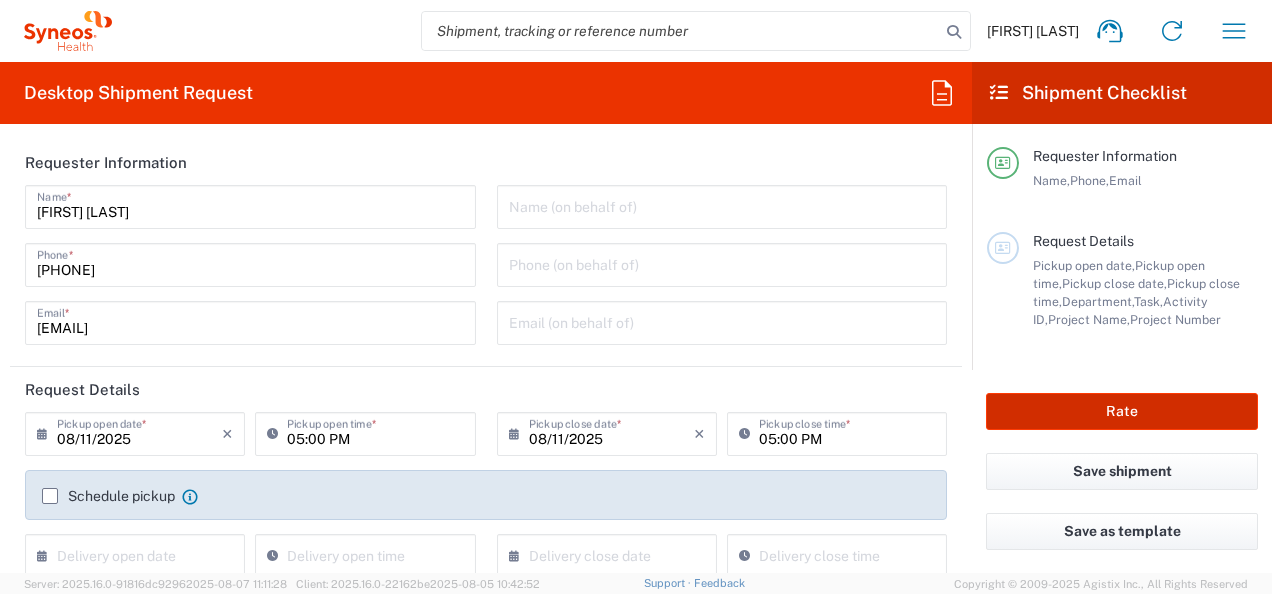 click on "Rate" 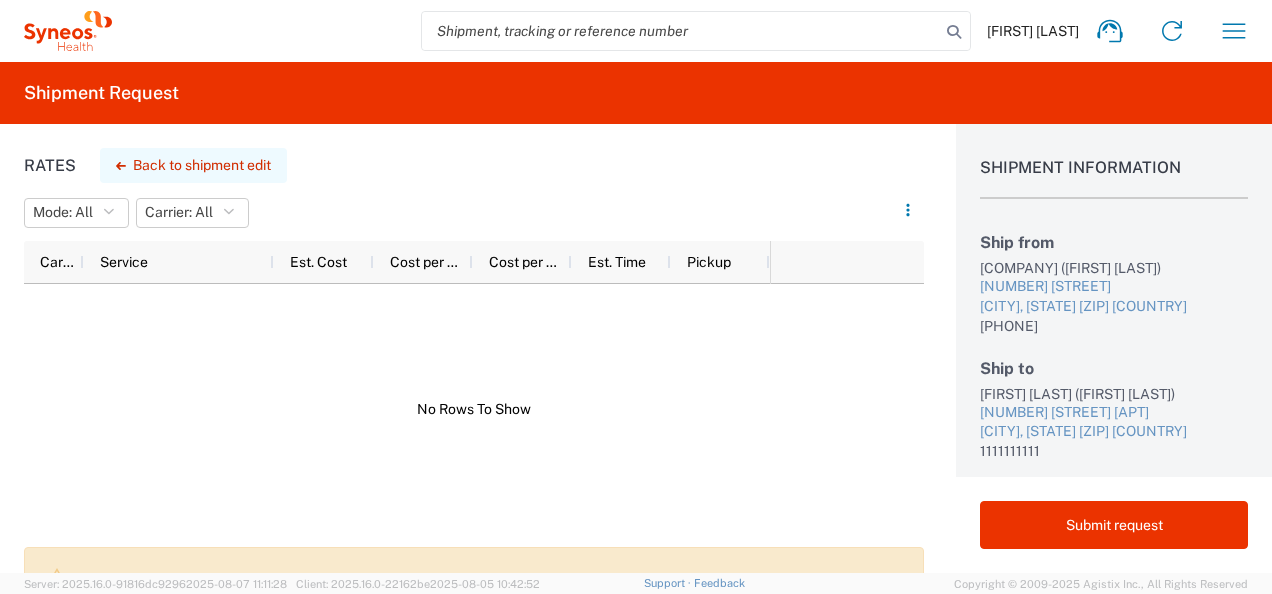 click on "Back to shipment edit" 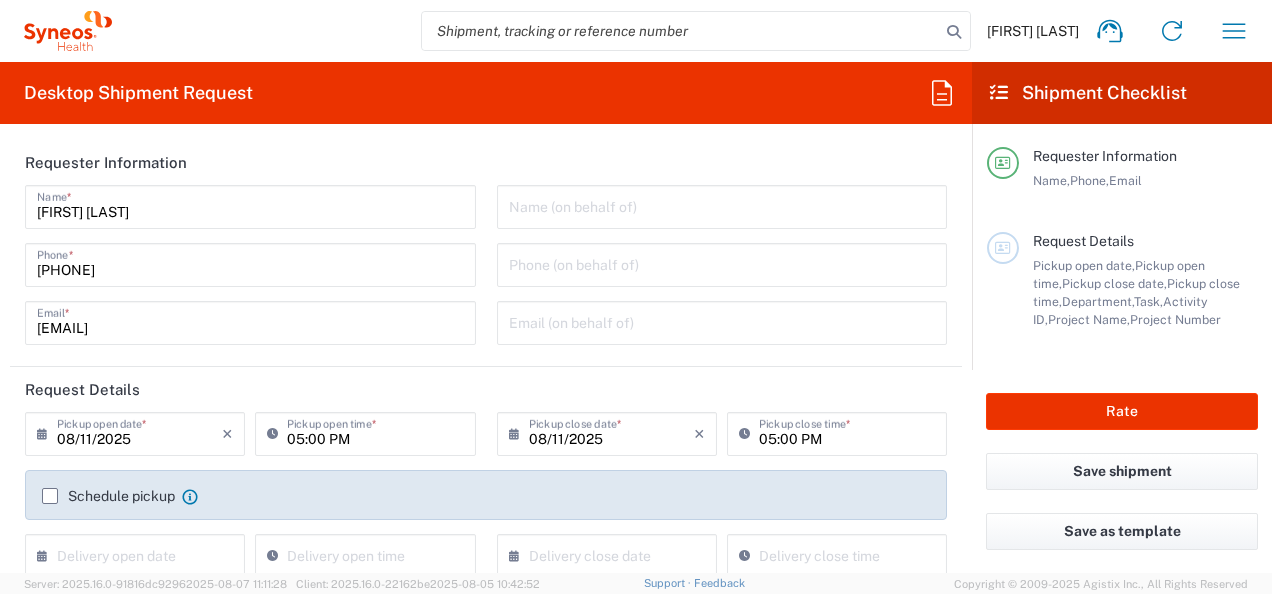 type on "8511" 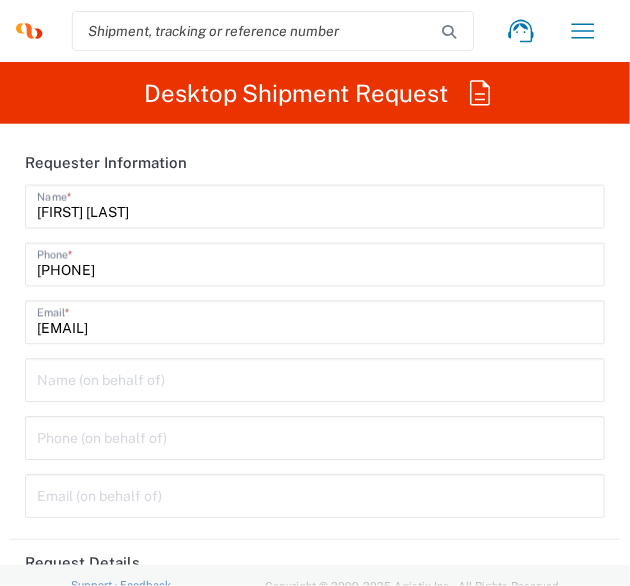 scroll, scrollTop: 0, scrollLeft: 0, axis: both 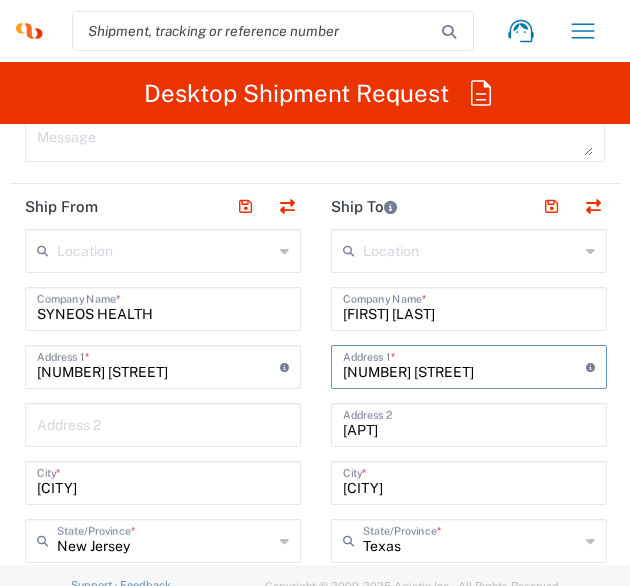 type on "[NUMBER] [STREET]" 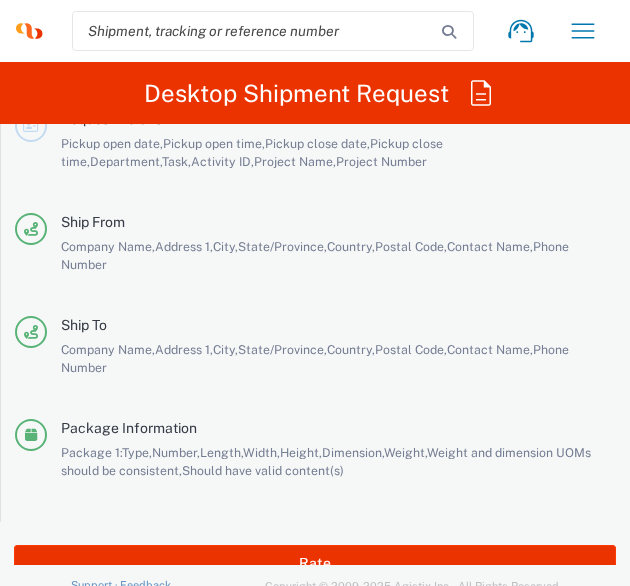 scroll, scrollTop: 4578, scrollLeft: 0, axis: vertical 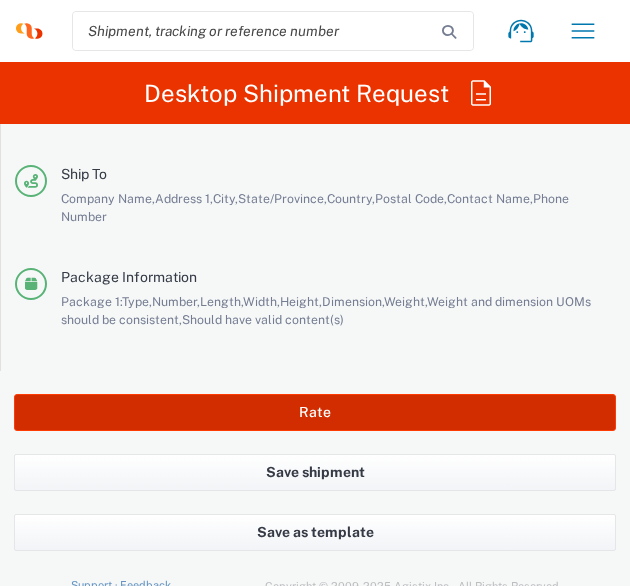 type on "[CITY]" 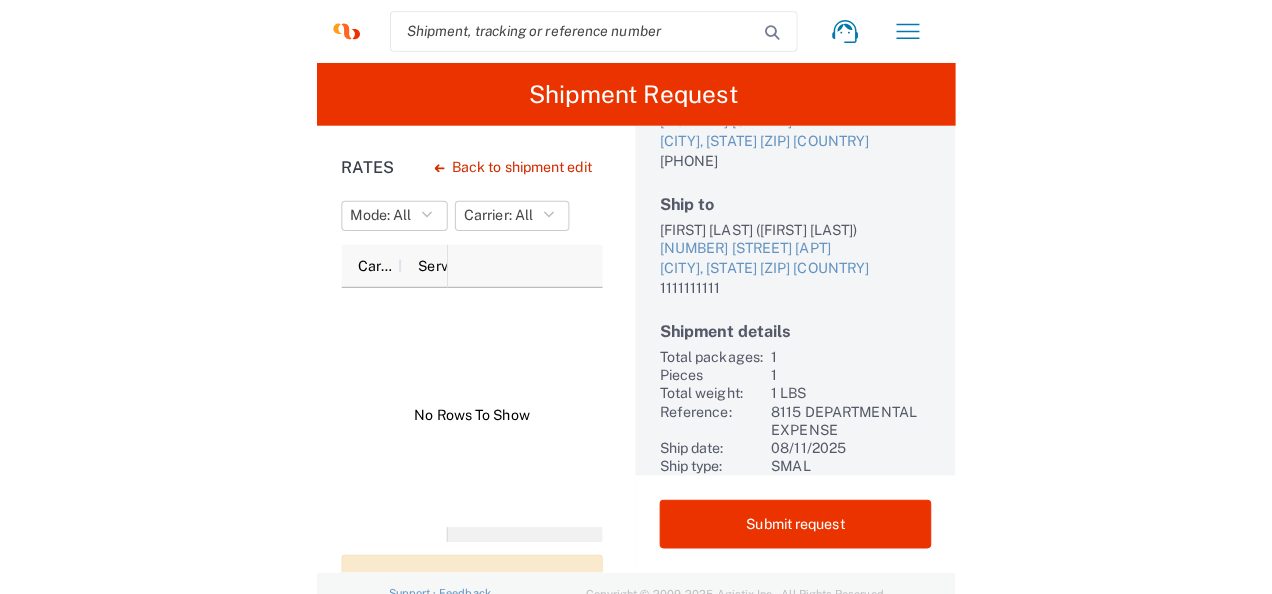scroll, scrollTop: 0, scrollLeft: 0, axis: both 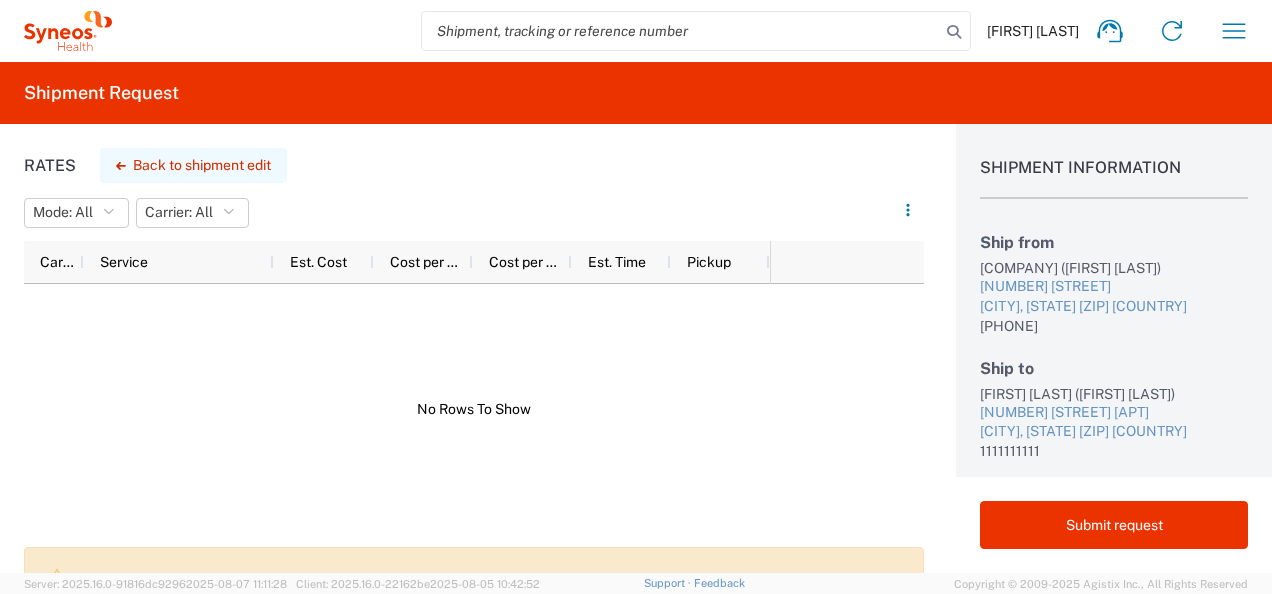 click on "Back to shipment edit" 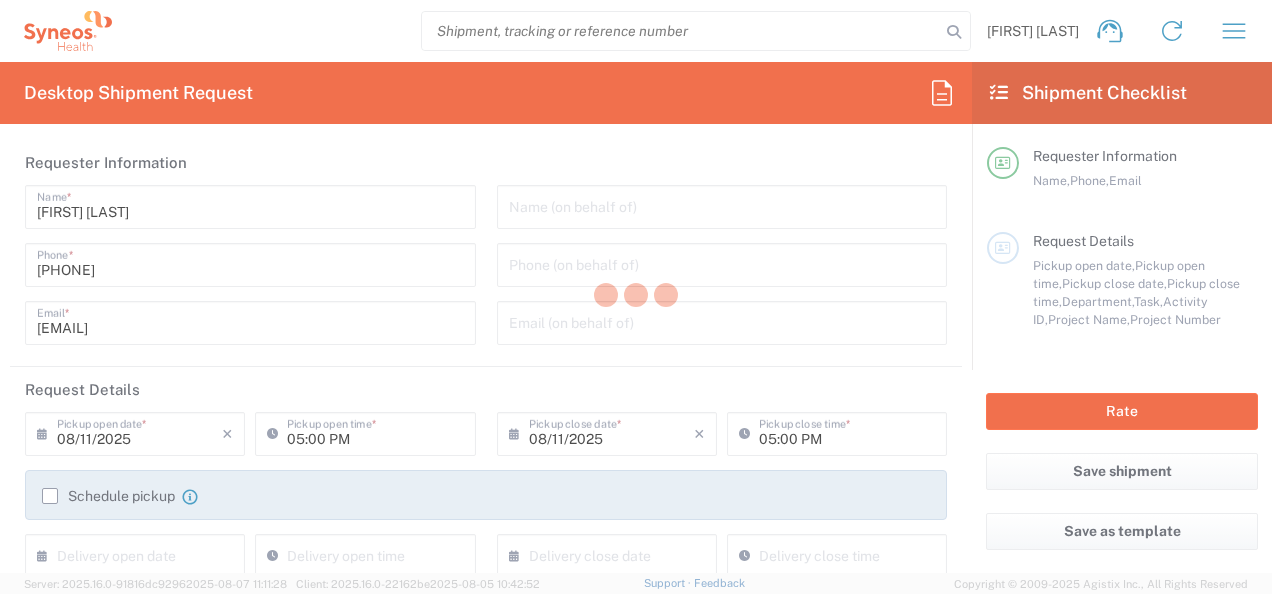 type on "8511" 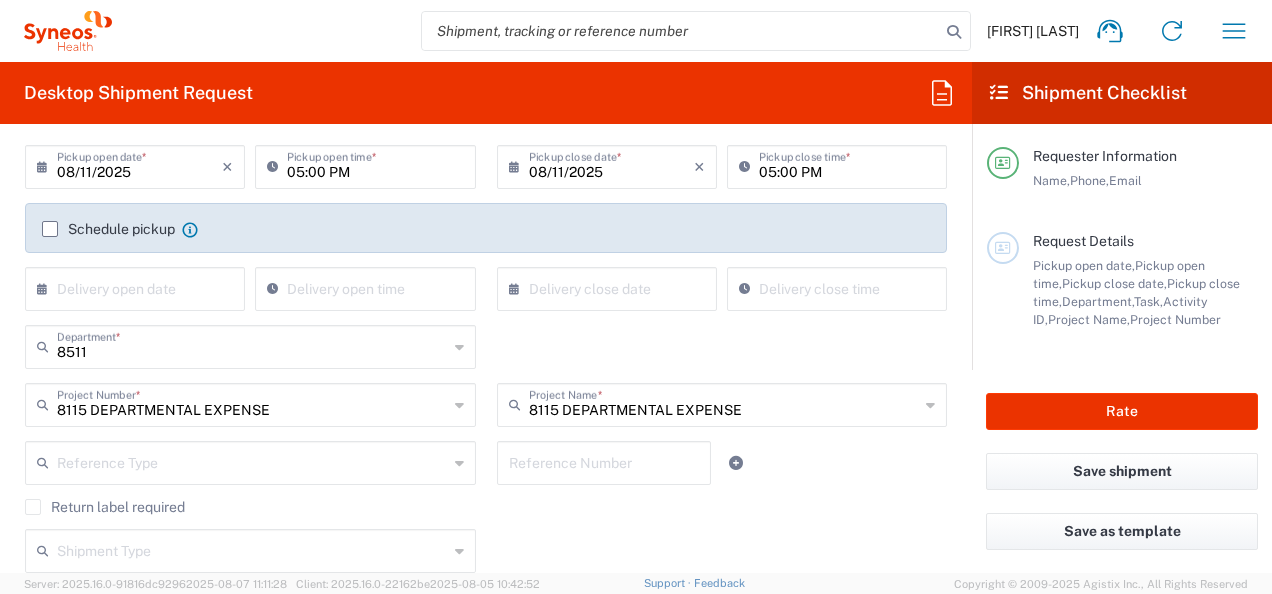 scroll, scrollTop: 266, scrollLeft: 0, axis: vertical 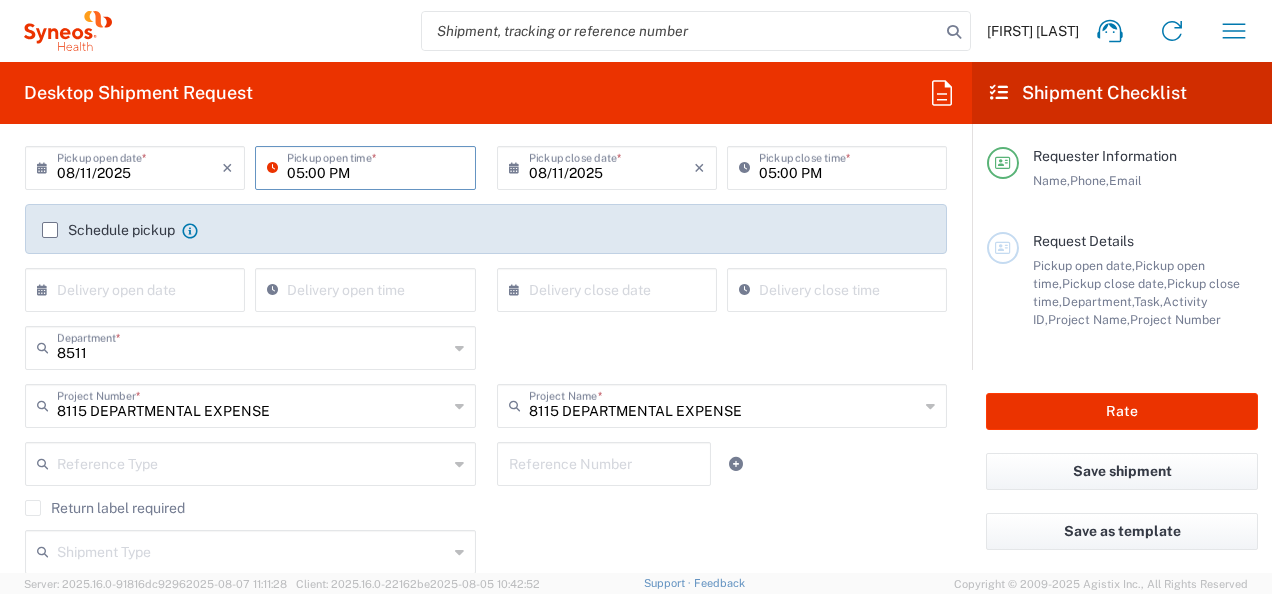 click on "05:00 PM" at bounding box center (375, 166) 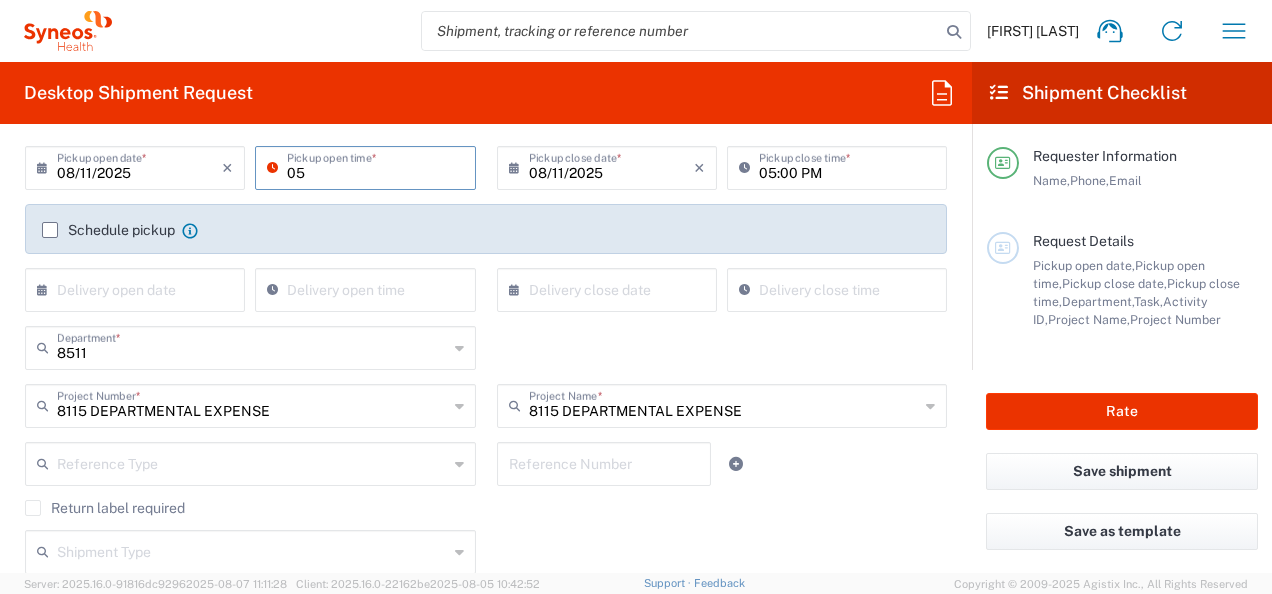 type on "0" 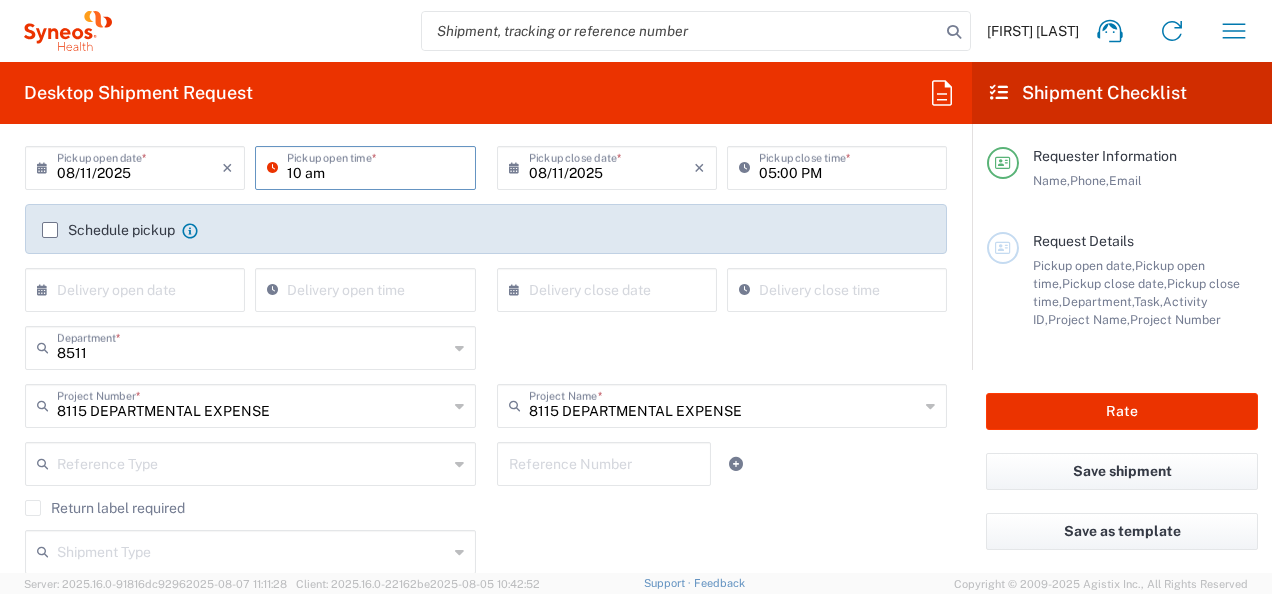 type on "10 am" 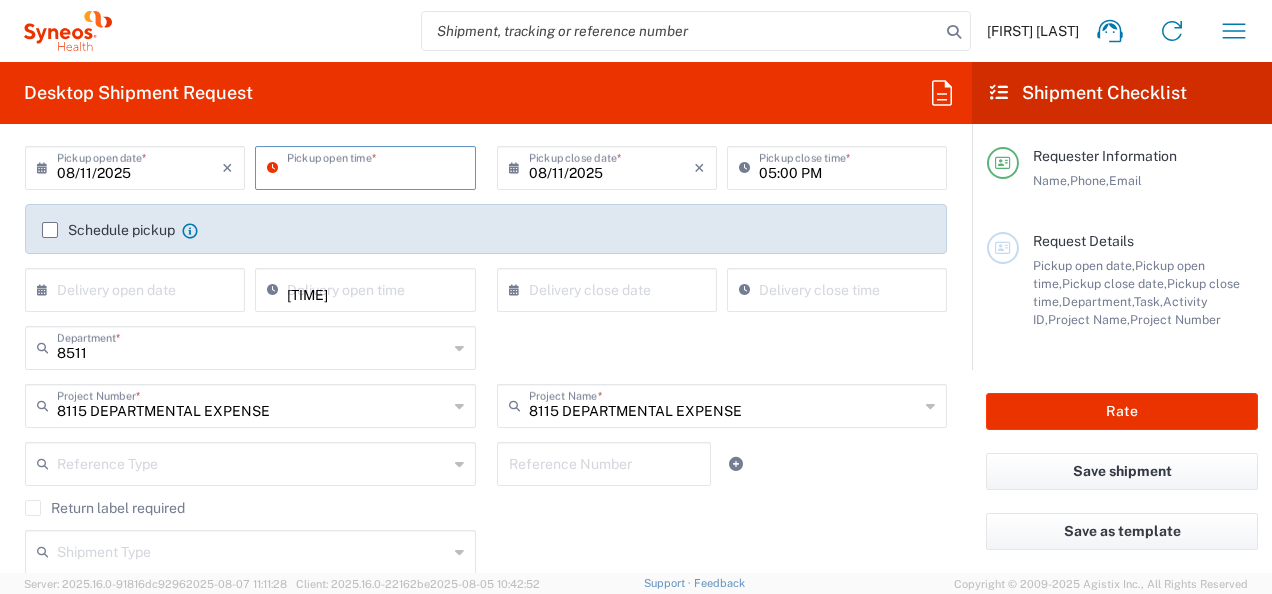 click on "[DATE] [TIME] [DATE] [TIME] [DATE] [TIME] [DATE] [TIME]" 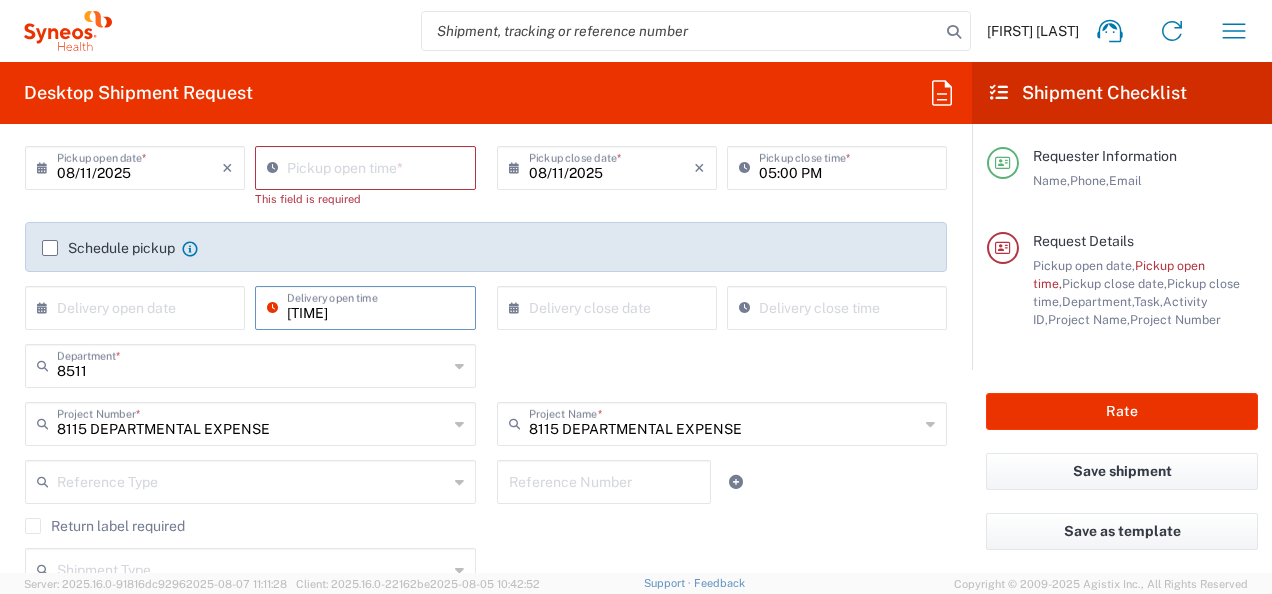 click on "Request Details" 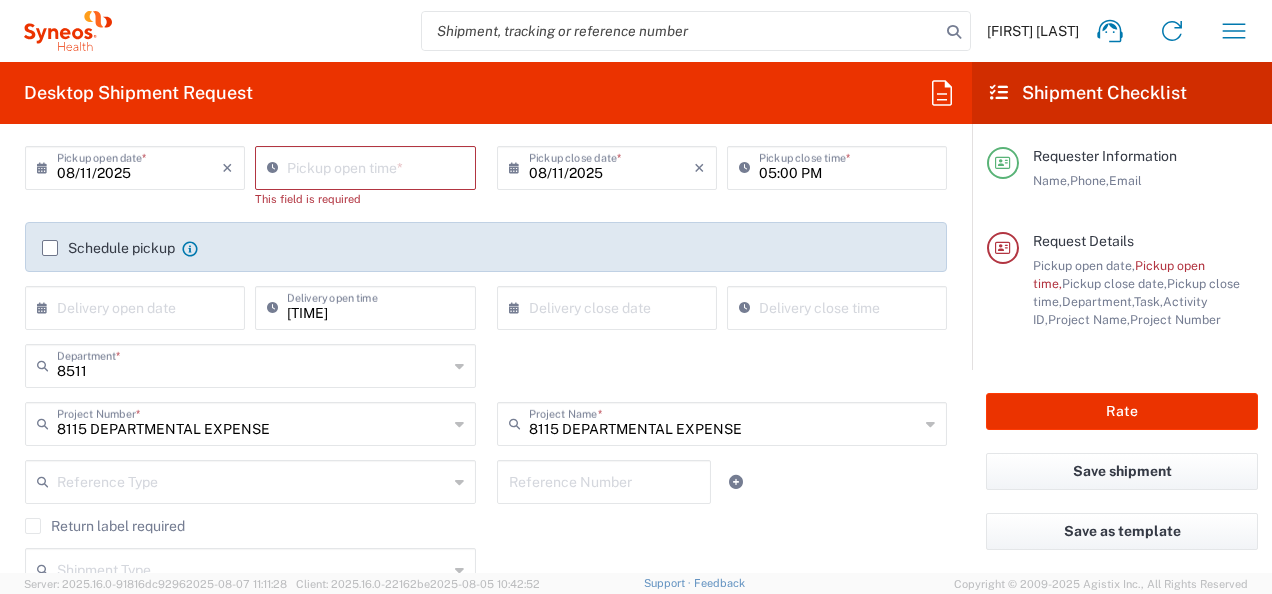 click on "This field is required" 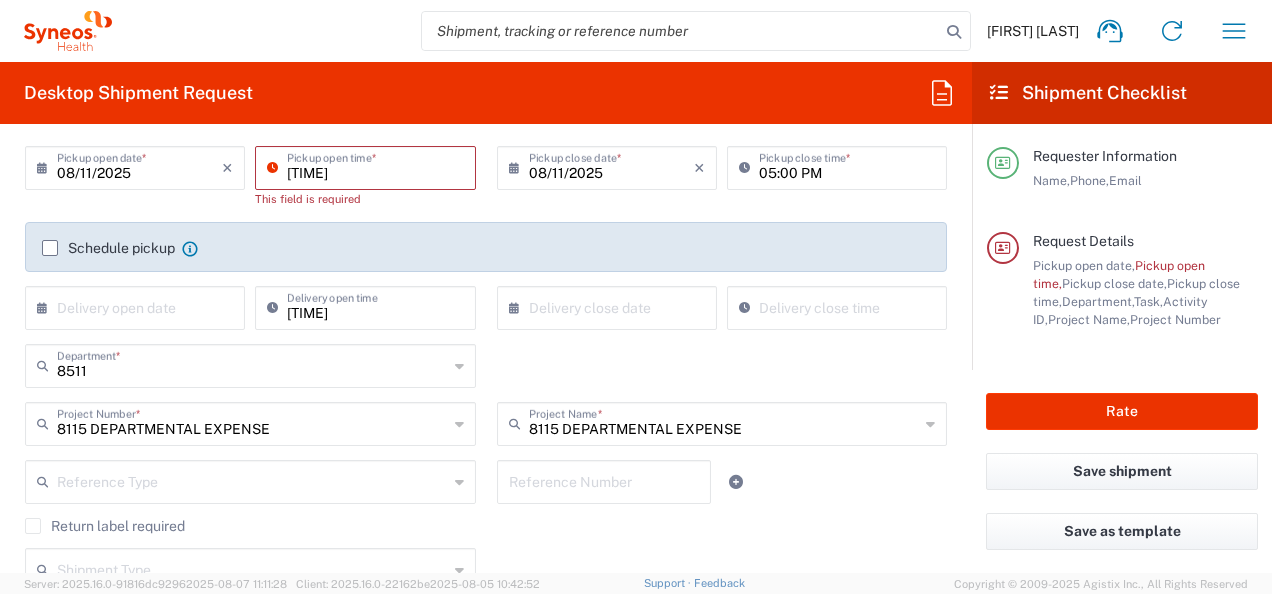 click on "[TIME]" at bounding box center (375, 166) 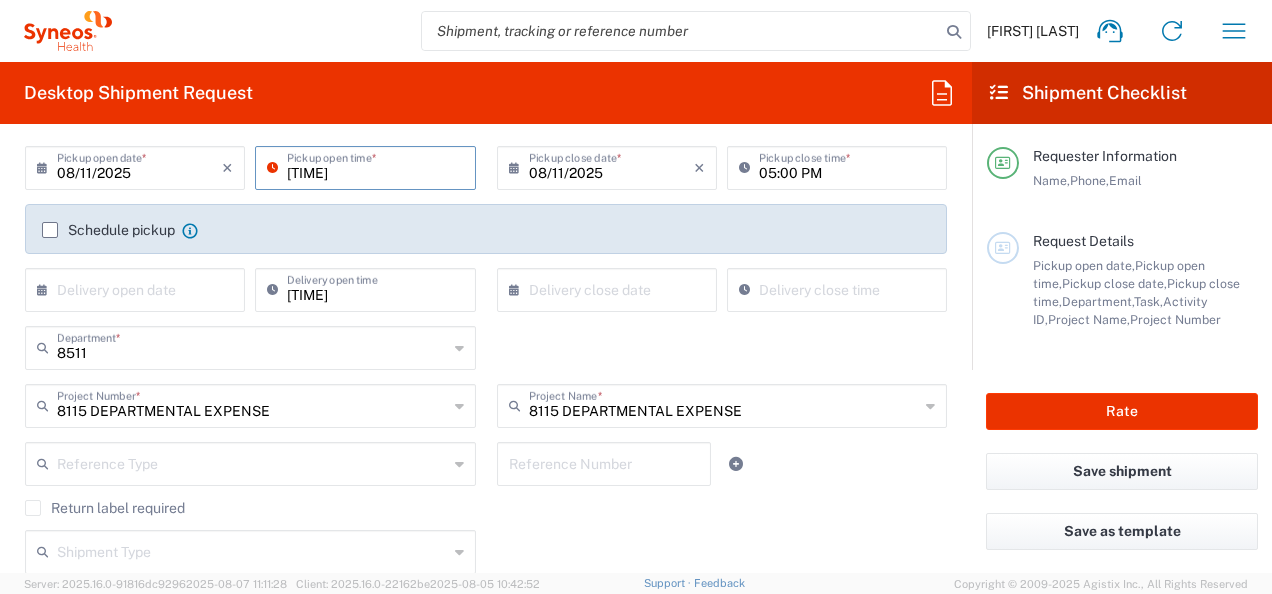 click on "[TIME]" at bounding box center (375, 166) 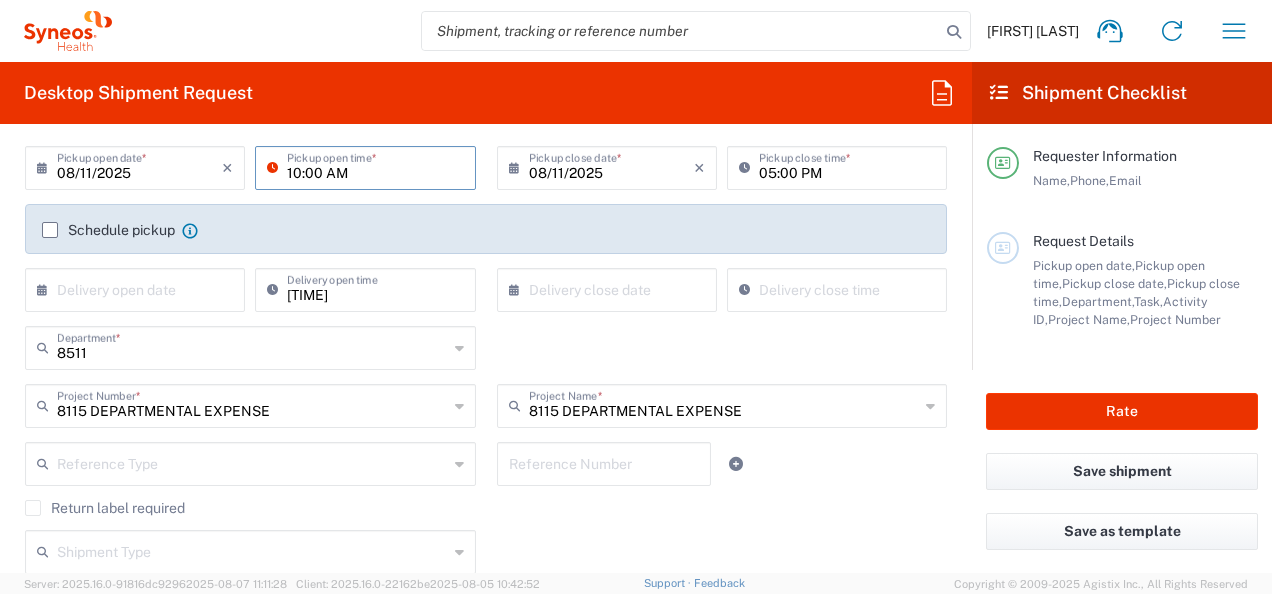 type on "10:00 AM" 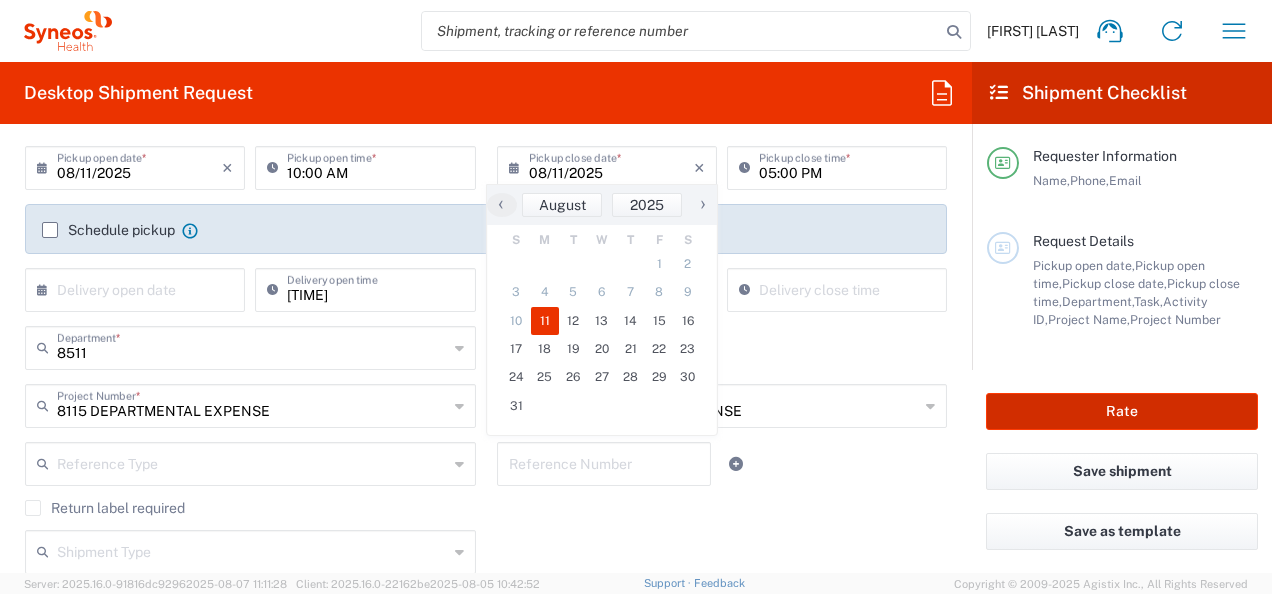 click on "Rate" 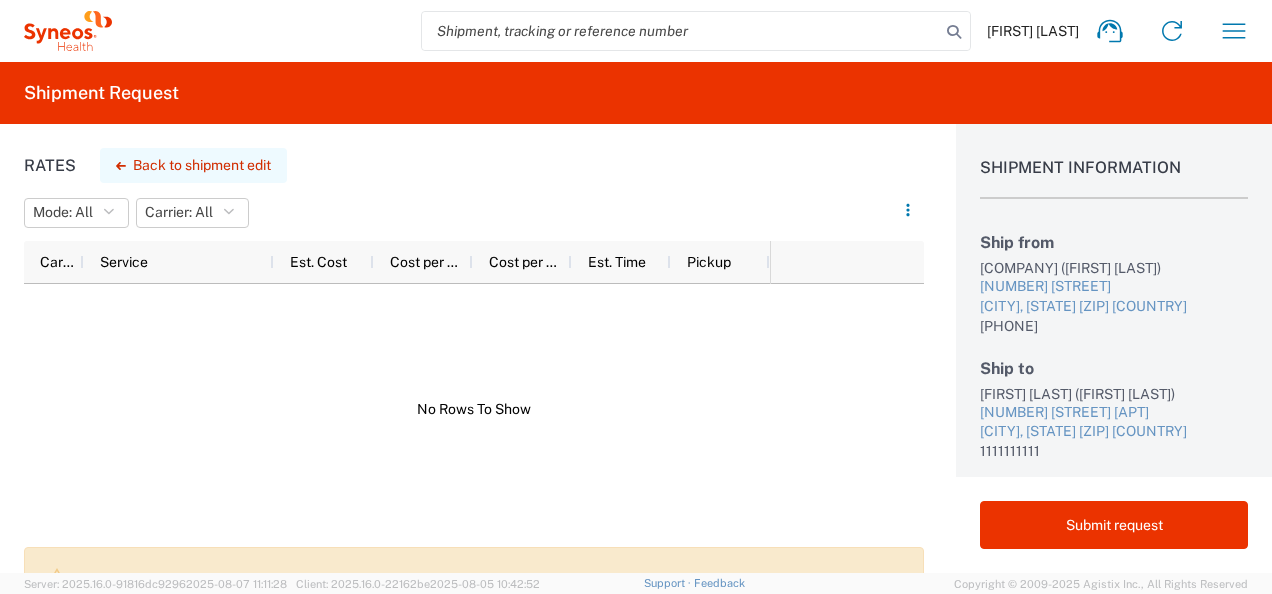 click on "Back to shipment edit" 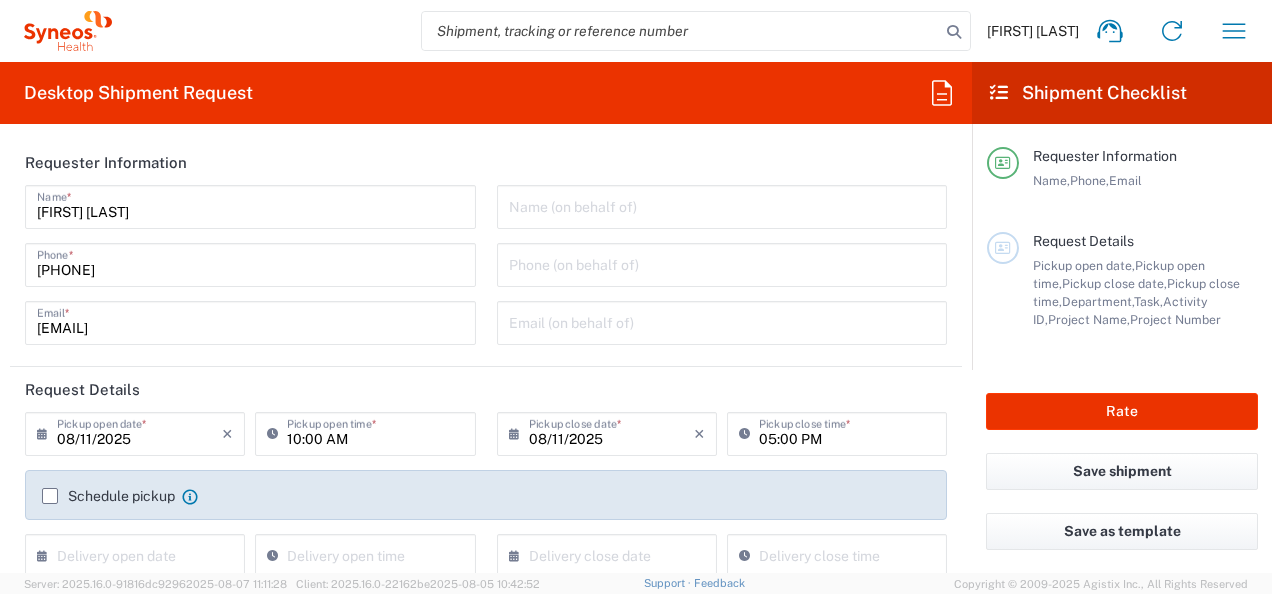 type on "8511" 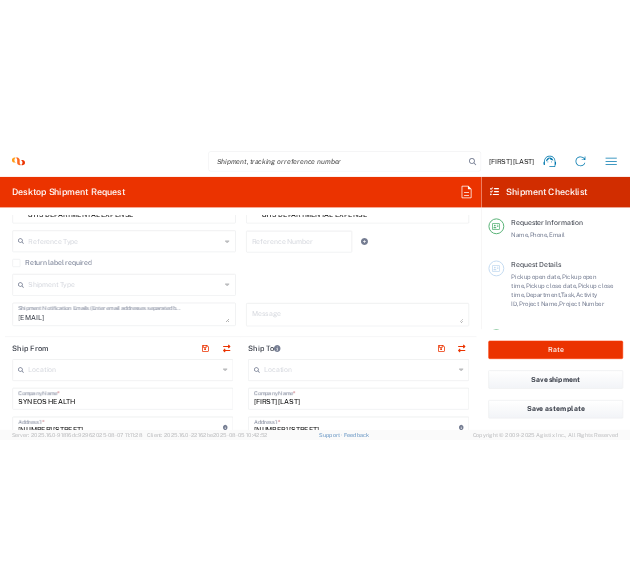 scroll, scrollTop: 0, scrollLeft: 0, axis: both 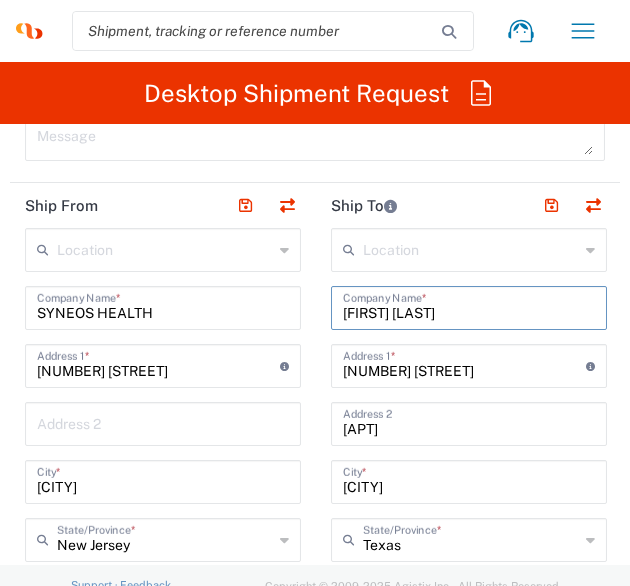 drag, startPoint x: 480, startPoint y: 315, endPoint x: 321, endPoint y: 319, distance: 159.05031 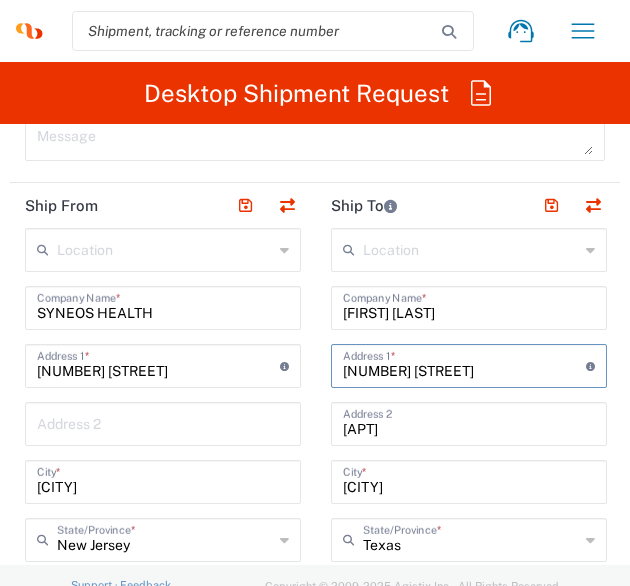 click on "[NUMBER] [STREET]" at bounding box center [464, 364] 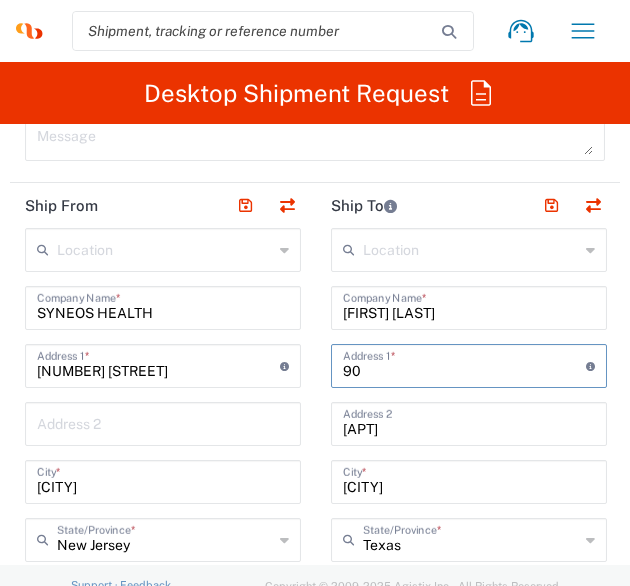 type on "9" 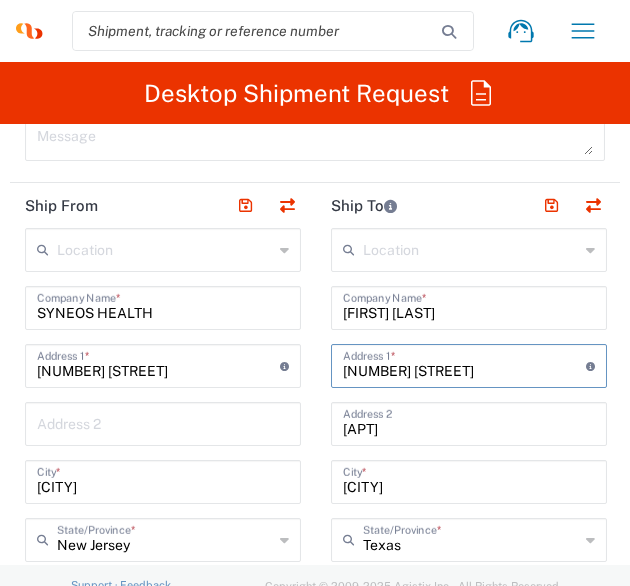 type on "[NUMBER] [STREET]" 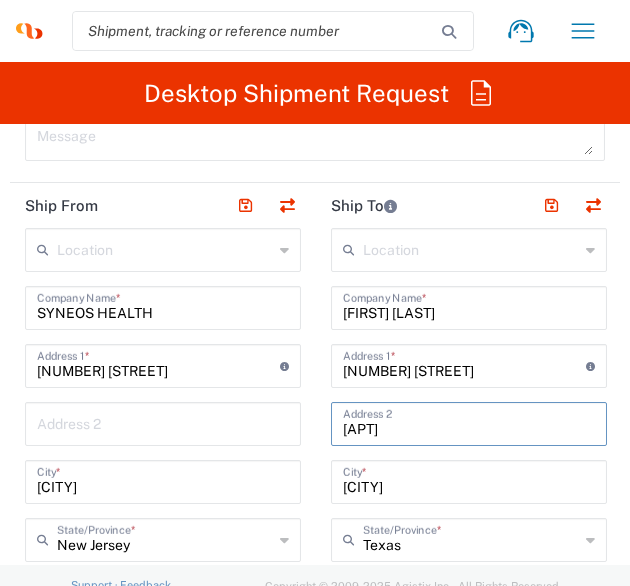 drag, startPoint x: 422, startPoint y: 429, endPoint x: 303, endPoint y: 410, distance: 120.50726 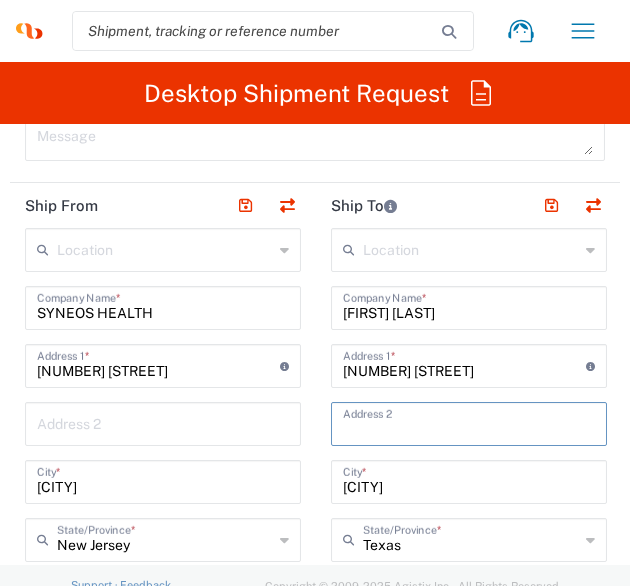 type 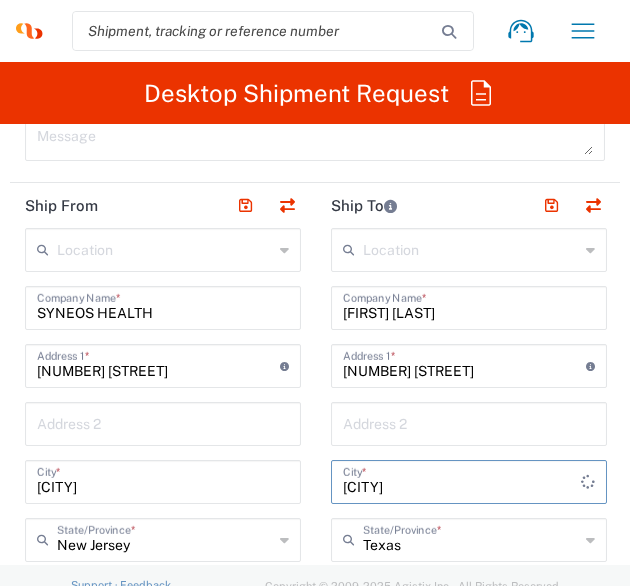 type on "[CITY]" 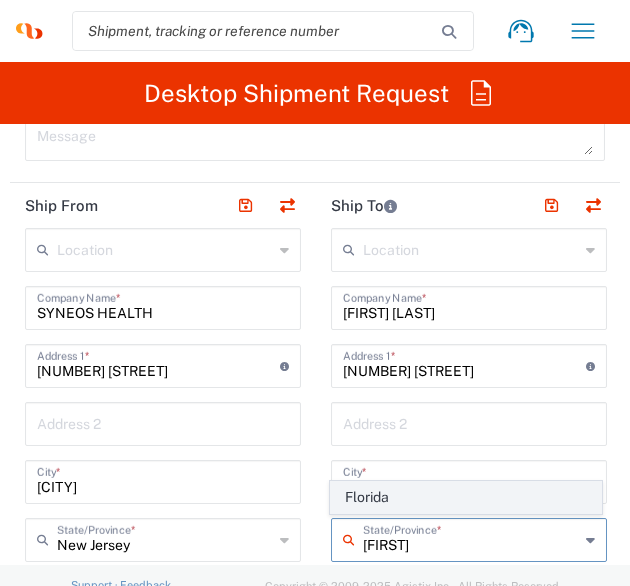 click on "Florida" 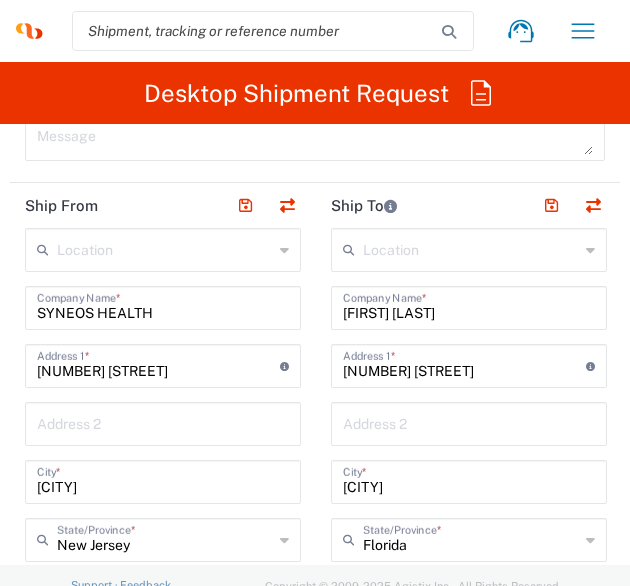 scroll, scrollTop: 1525, scrollLeft: 0, axis: vertical 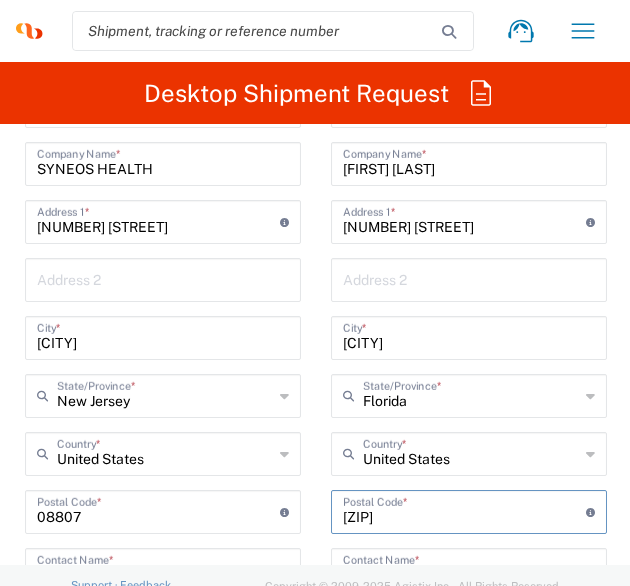 drag, startPoint x: 404, startPoint y: 512, endPoint x: 300, endPoint y: 510, distance: 104.019226 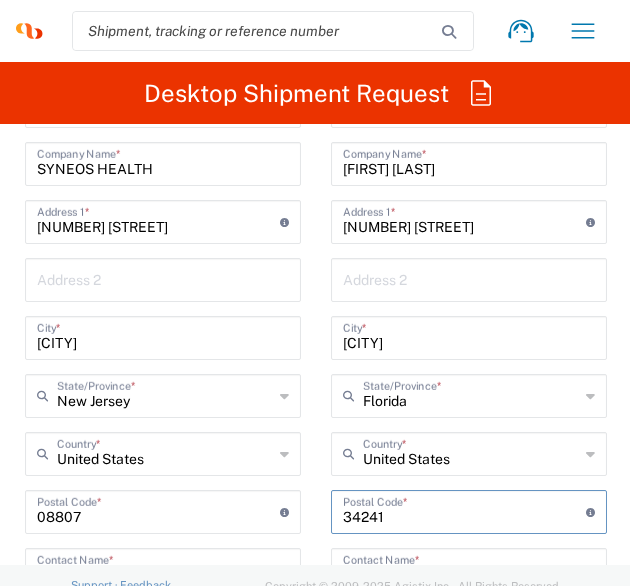 scroll, scrollTop: 1691, scrollLeft: 0, axis: vertical 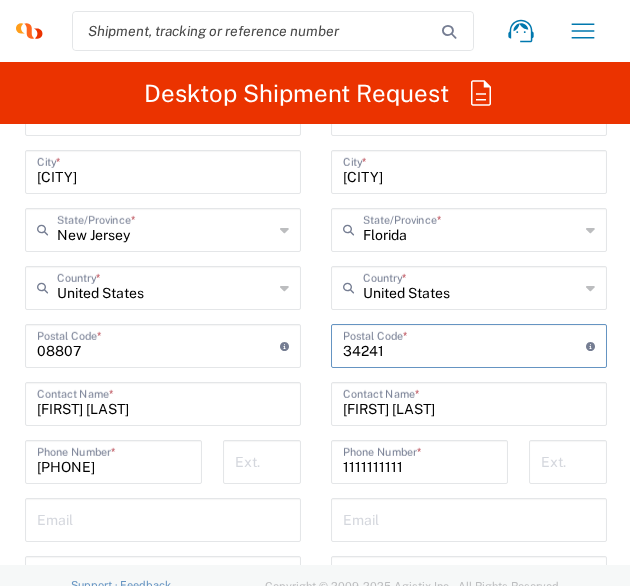 type on "34241" 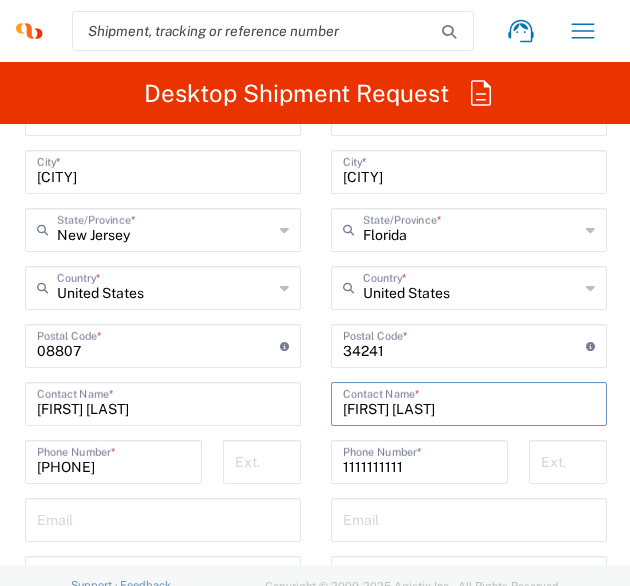 drag, startPoint x: 471, startPoint y: 404, endPoint x: 293, endPoint y: 414, distance: 178.28067 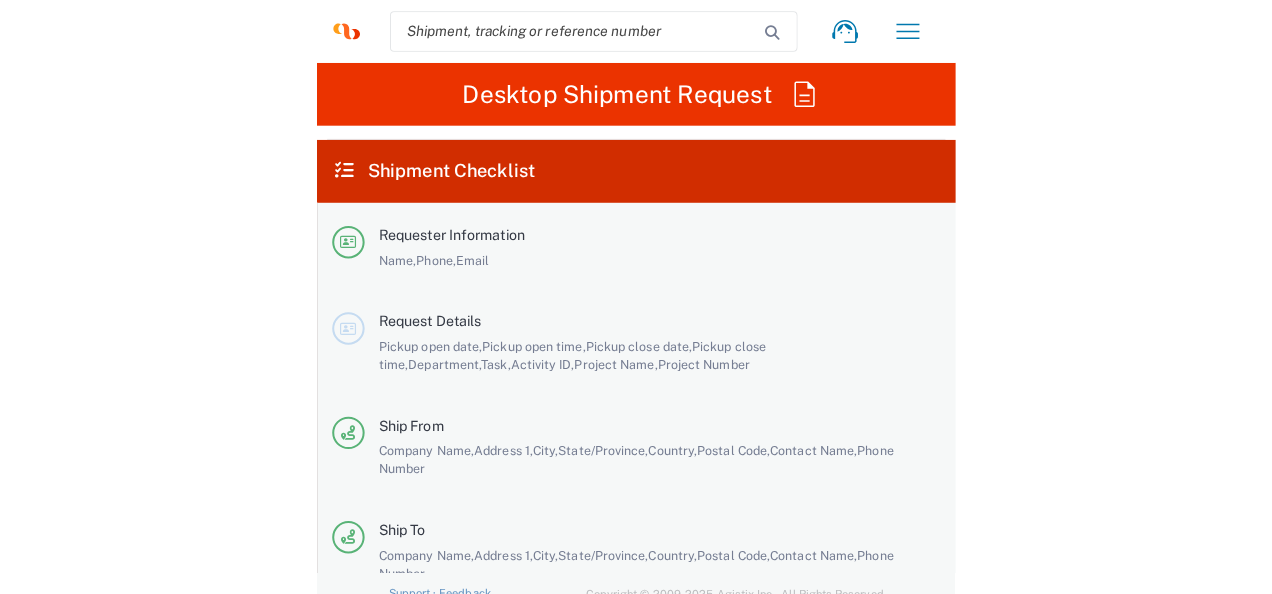 scroll, scrollTop: 4578, scrollLeft: 0, axis: vertical 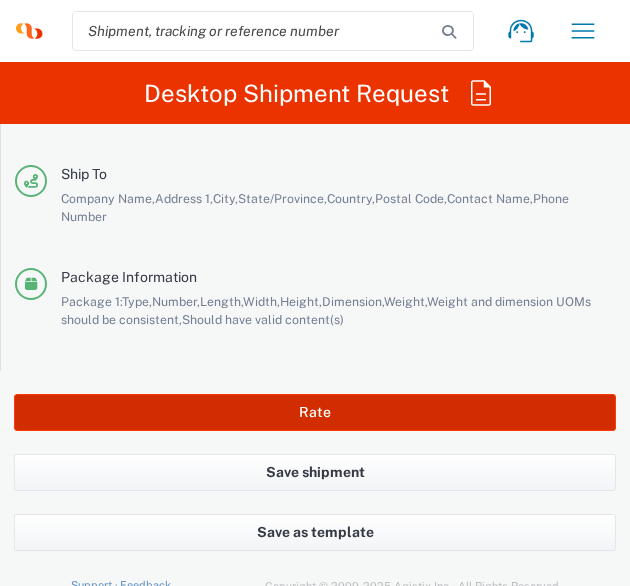type on "[FIRST] [LAST]" 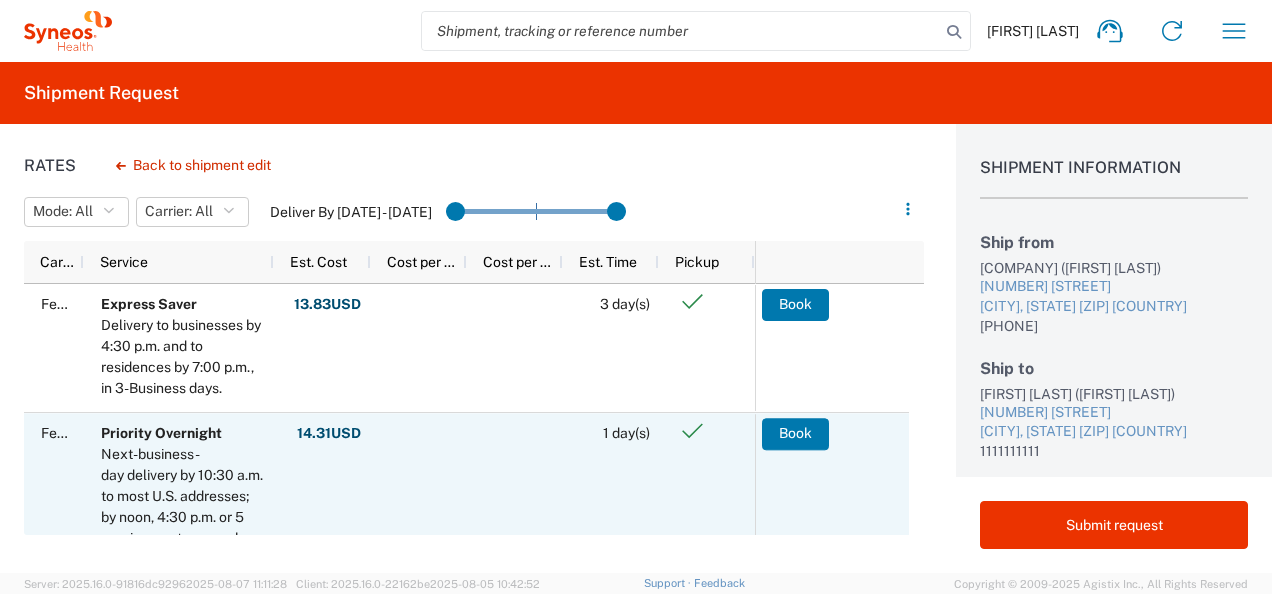 scroll, scrollTop: 136, scrollLeft: 0, axis: vertical 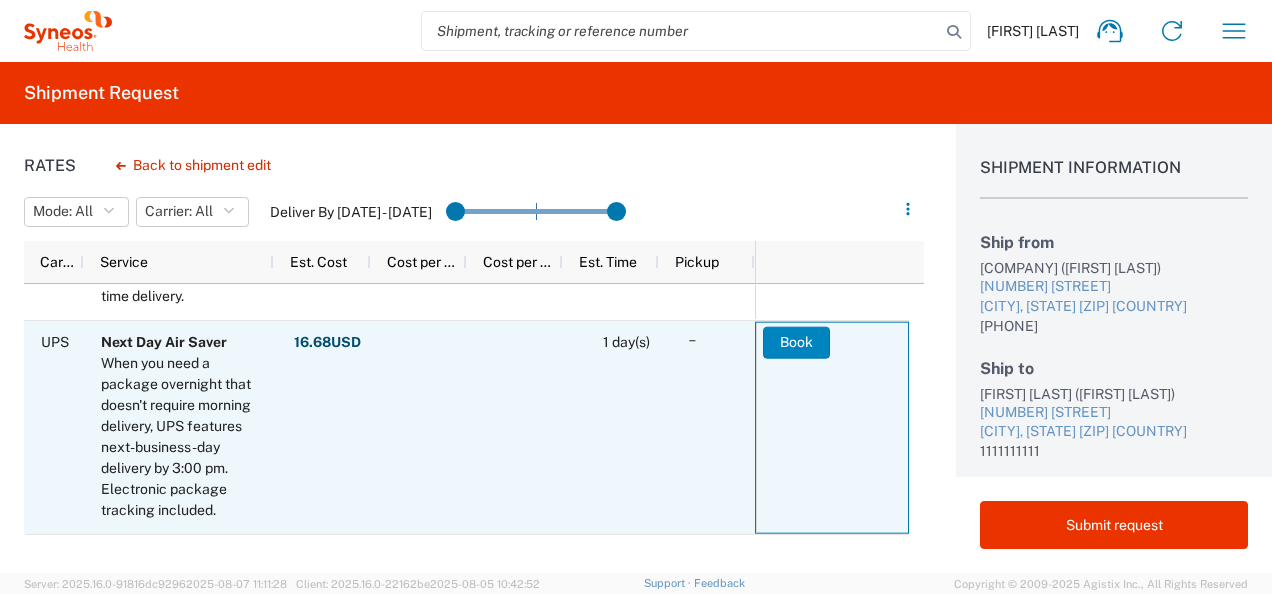 click on "Book" 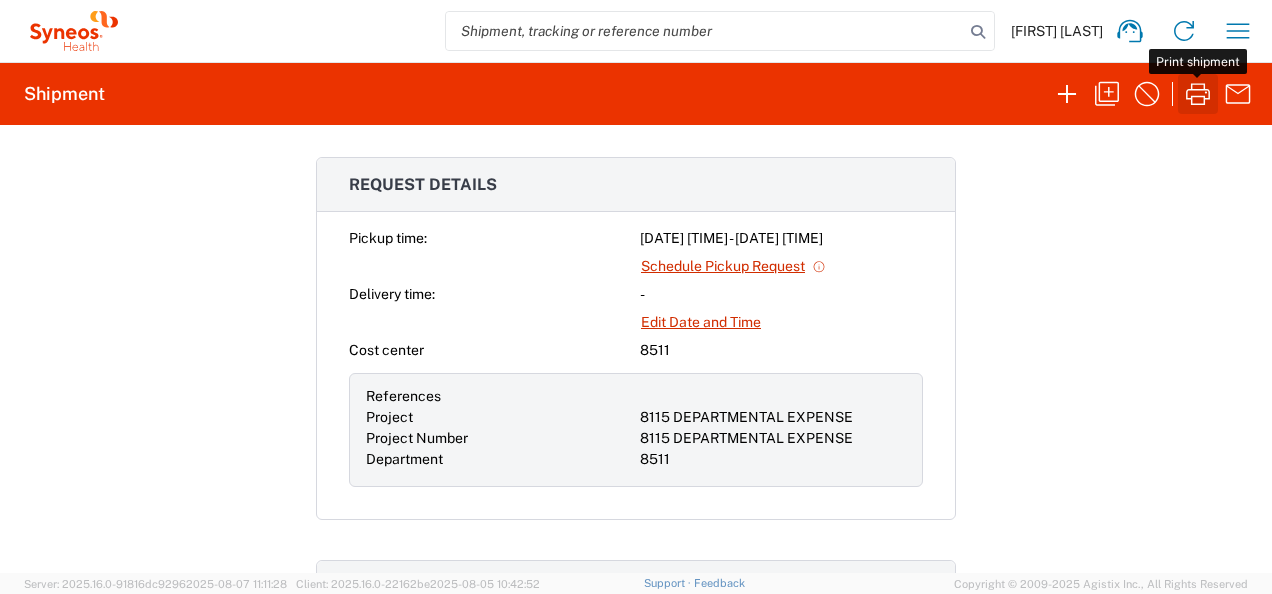 click 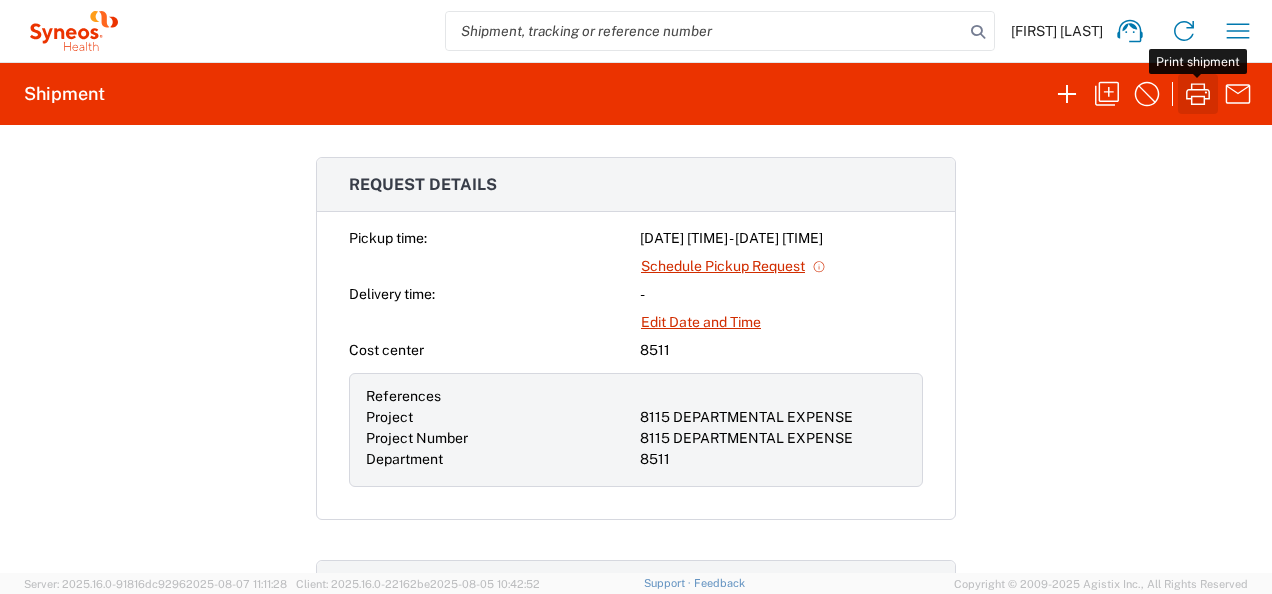 click 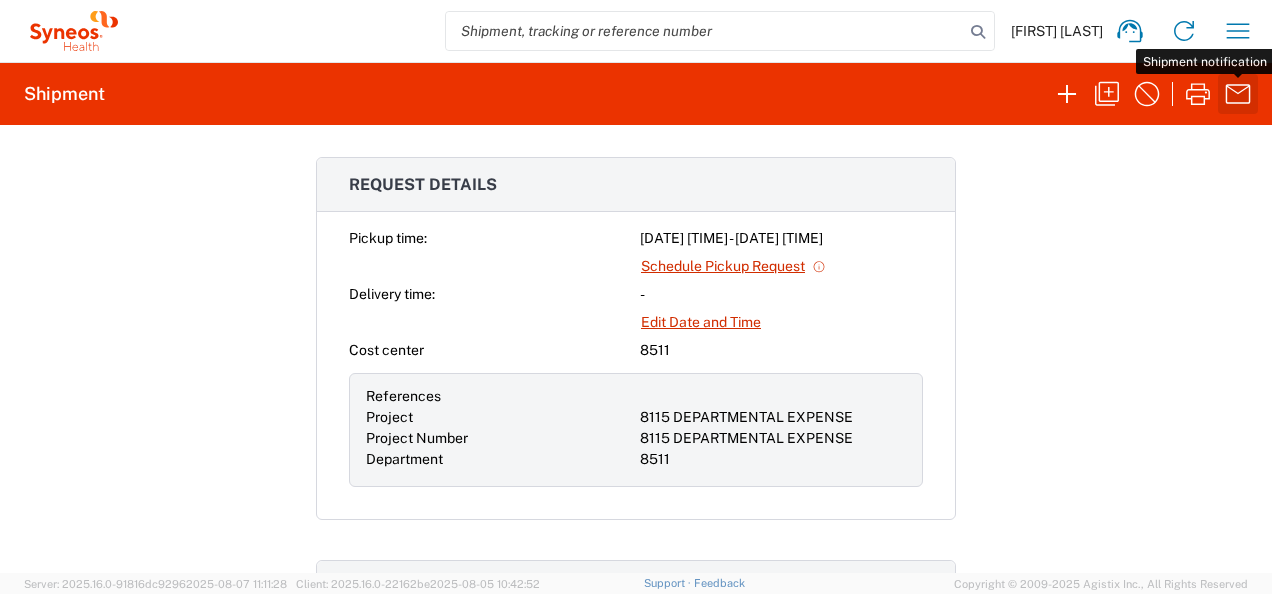 click 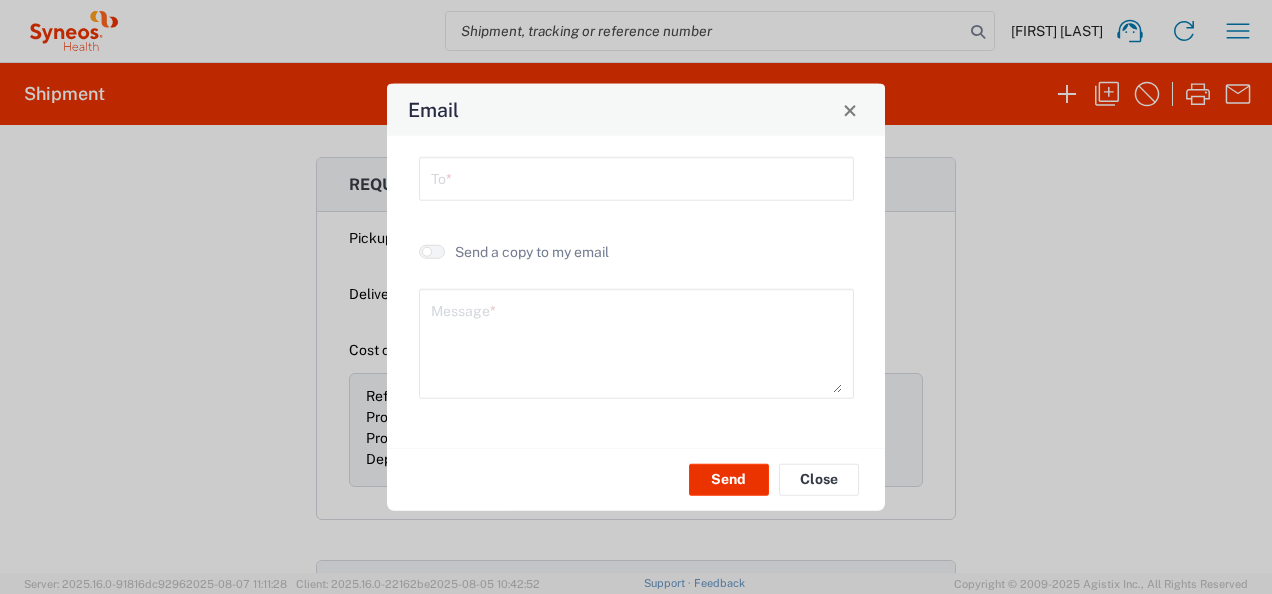 click on "Email" 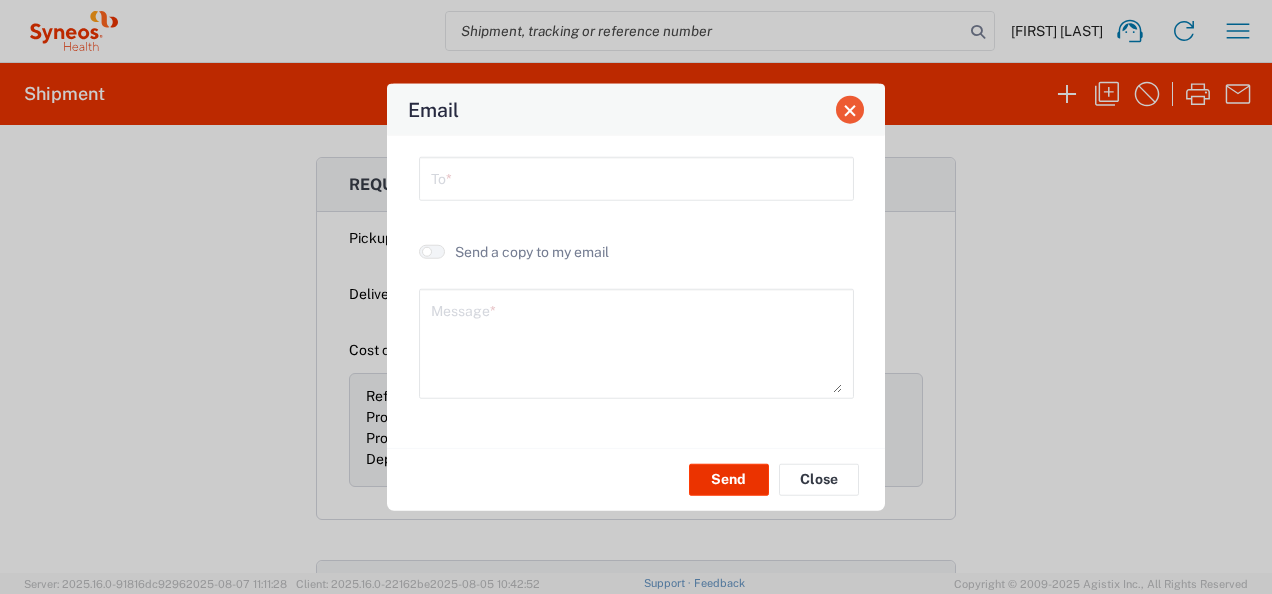 click 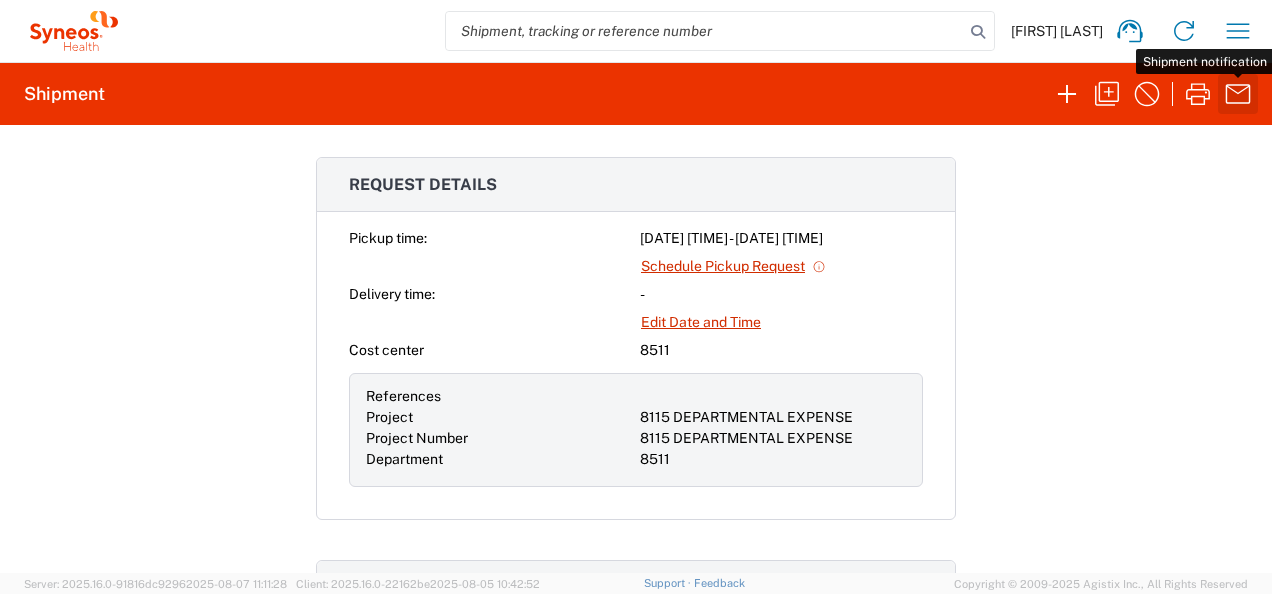 click 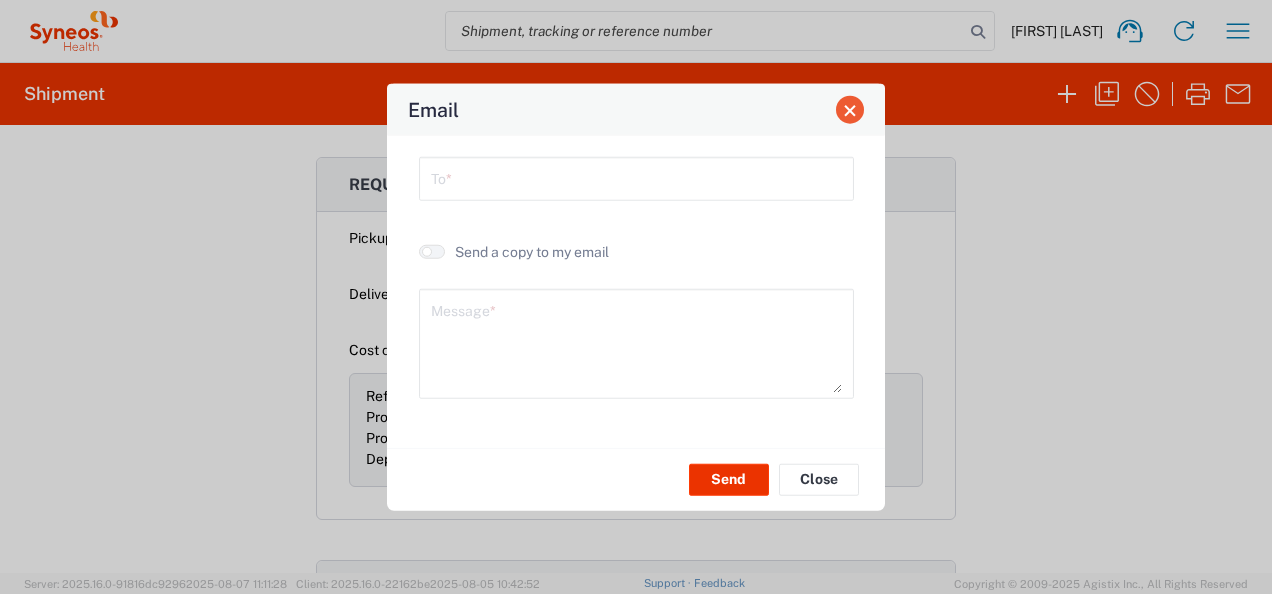 click 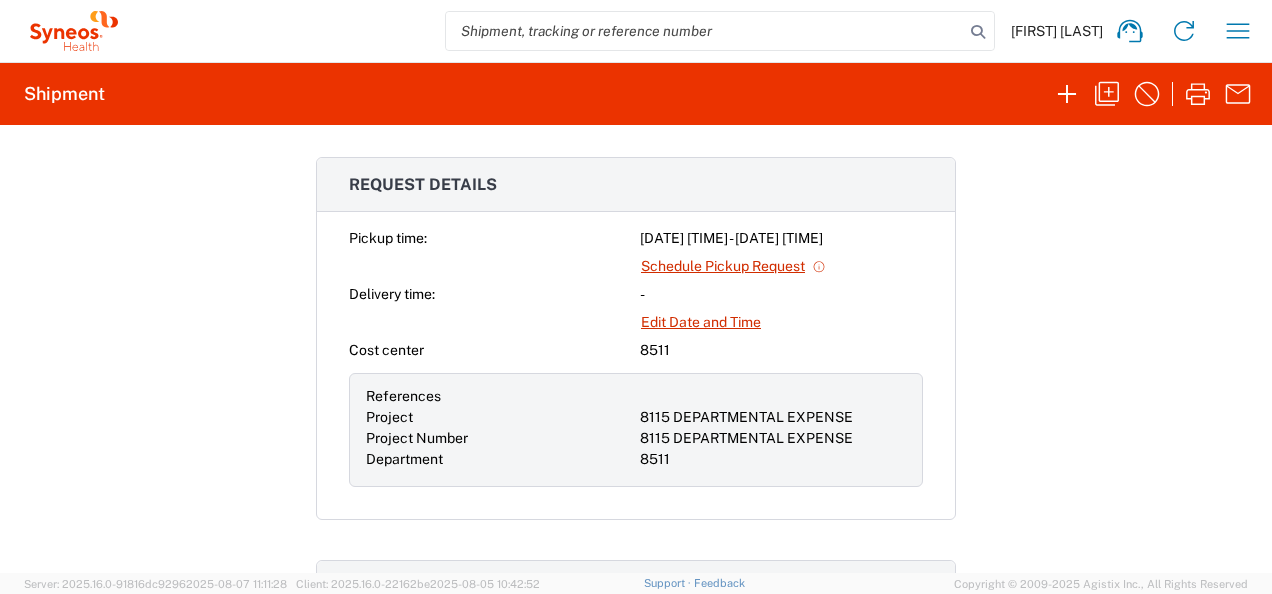 click on "Carrier name: UPS Service level: Next Day Air Saver Tracking number: [NUMBER] Shipping cost [PRICE] USD Request details Pickup time: [DATE] [TIME] - [DATE] [TIME] Schedule Pickup Request
Delivery time: - Edit Date and Time Cost center [NUMBER] References Project [NUMBER] Project Number [NUMBER] Department [NUMBER] Requester information [FIRST] [LAST] [PHONE] [EMAIL] Ship from/to From: To: [COMPANY] [FIRST] [LAST] [NUMBER] [STREET] [CITY] , [STATE] [ZIP] , [COUNTRY] [CITY] , [STATE] [ZIP] , [COUNTRY] Phone: [PHONE]" 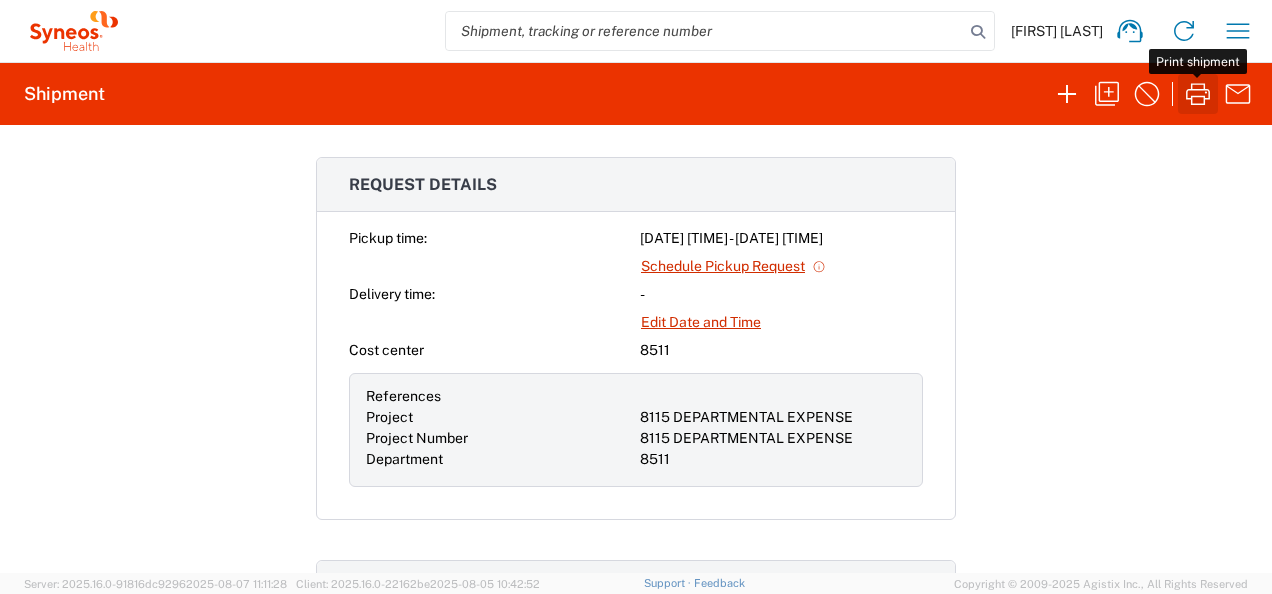 click 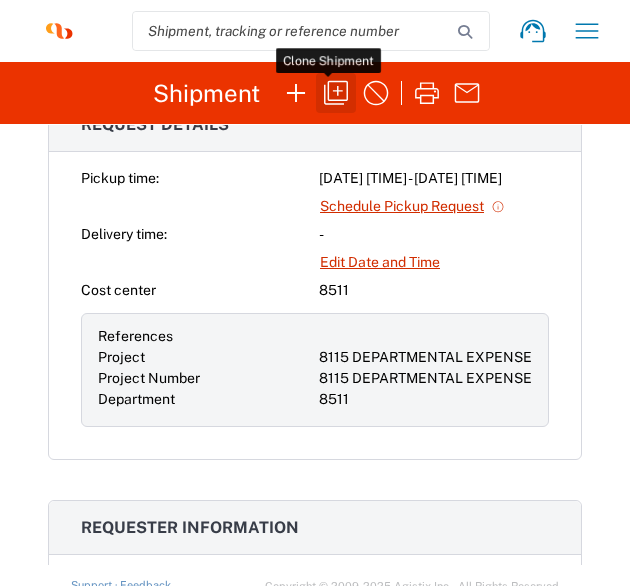 click 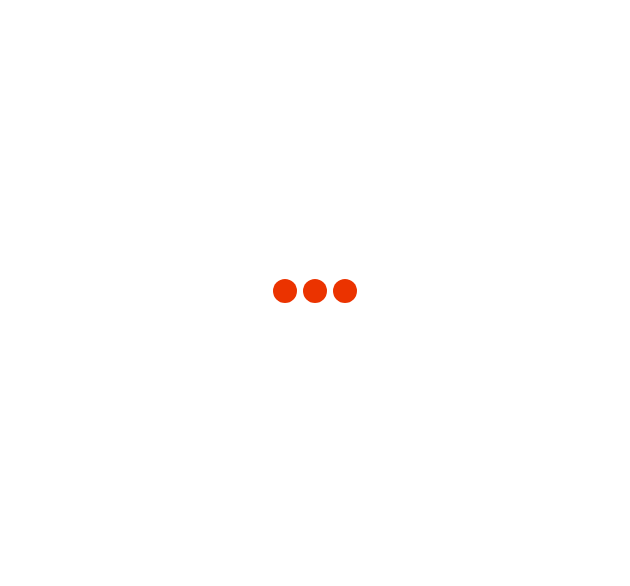 type on "8115 DEPARTMENTAL EXPENSE" 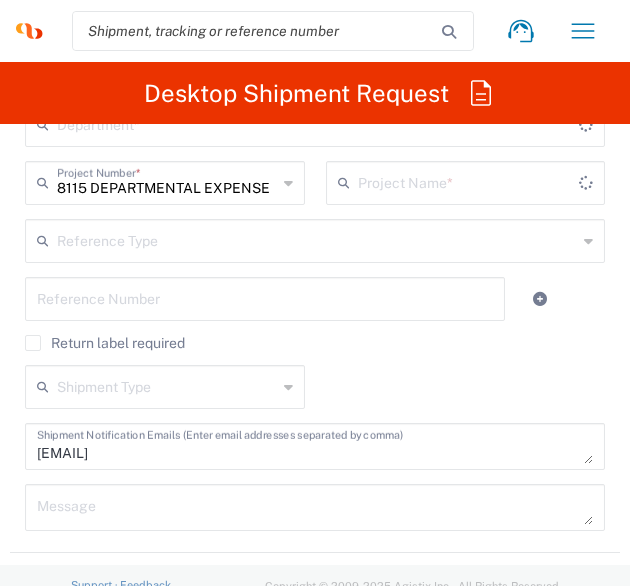 type on "8115 DEPARTMENTAL EXPENSE" 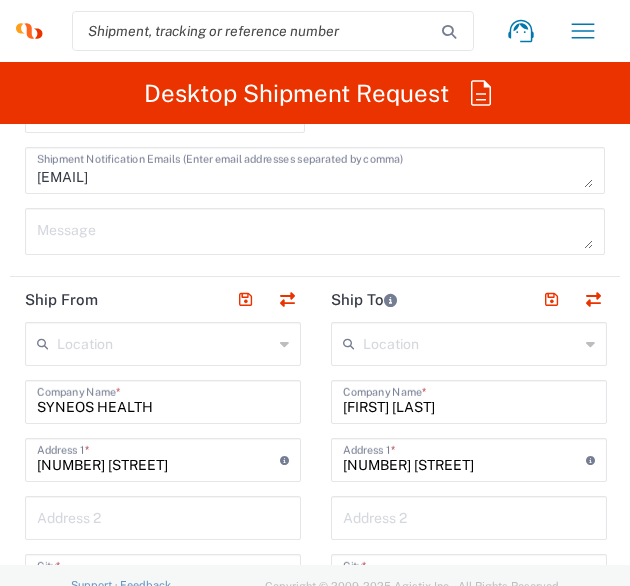 scroll, scrollTop: 1300, scrollLeft: 0, axis: vertical 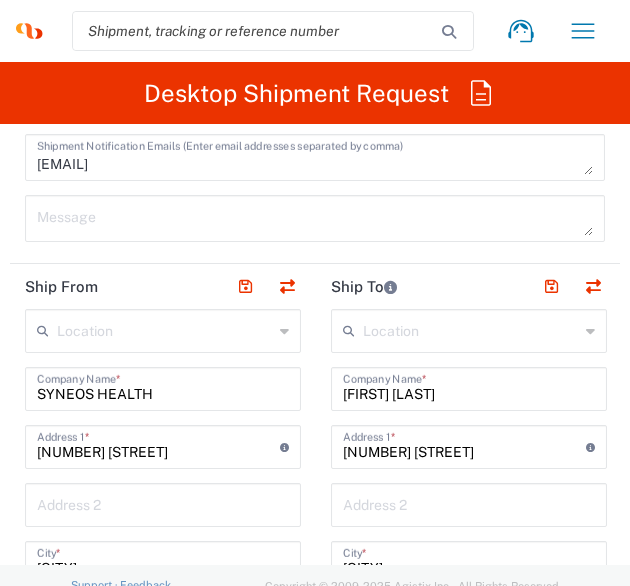 type on "8511" 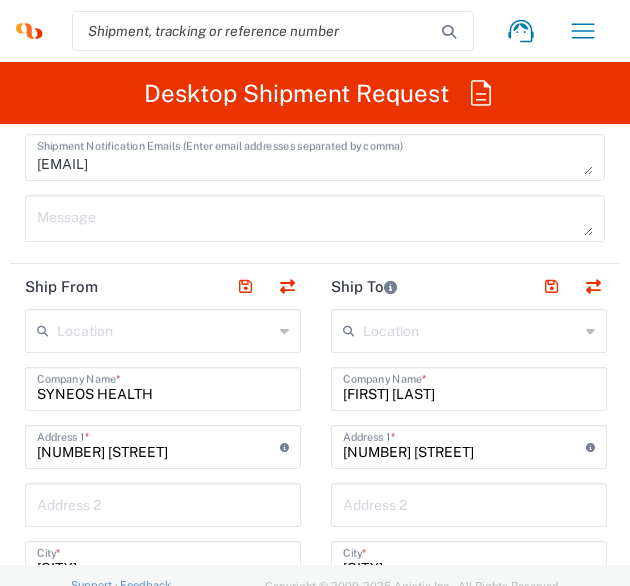 click on "[FIRST] [LAST]" at bounding box center [469, 387] 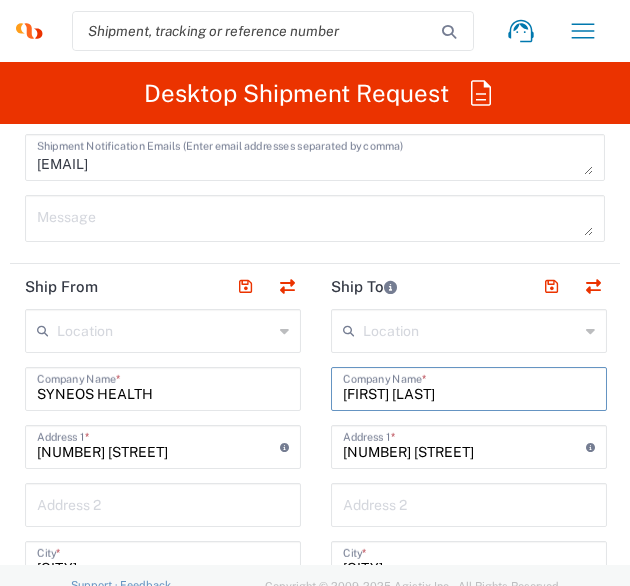 click on "[FIRST] [LAST]" at bounding box center (469, 387) 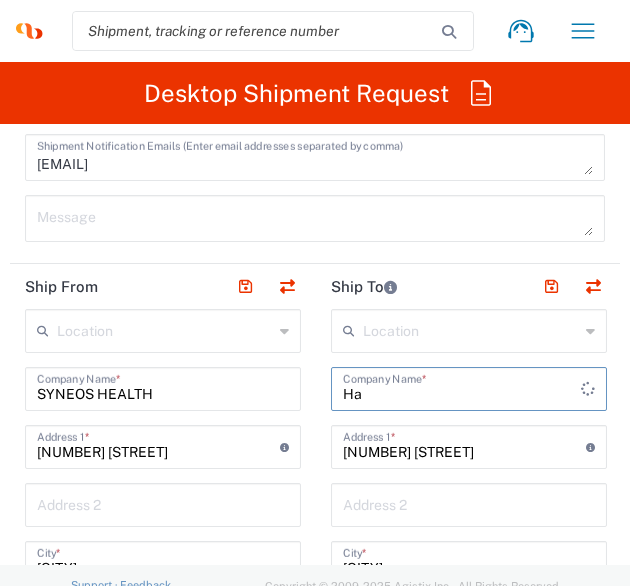 type on "H" 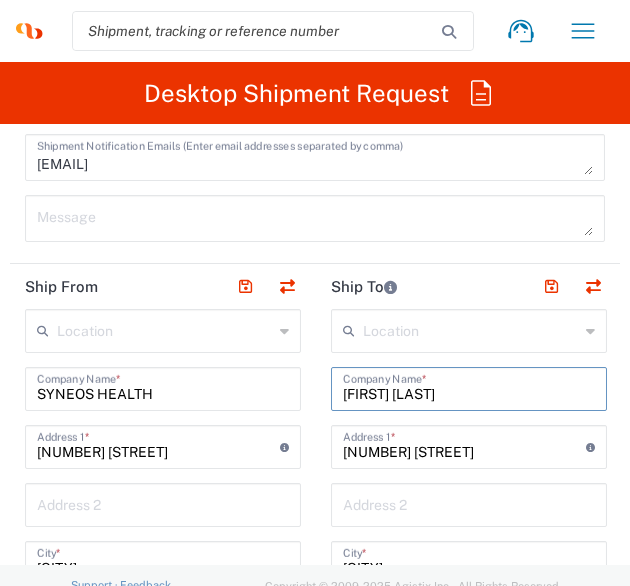 type on "[FIRST] [LAST]" 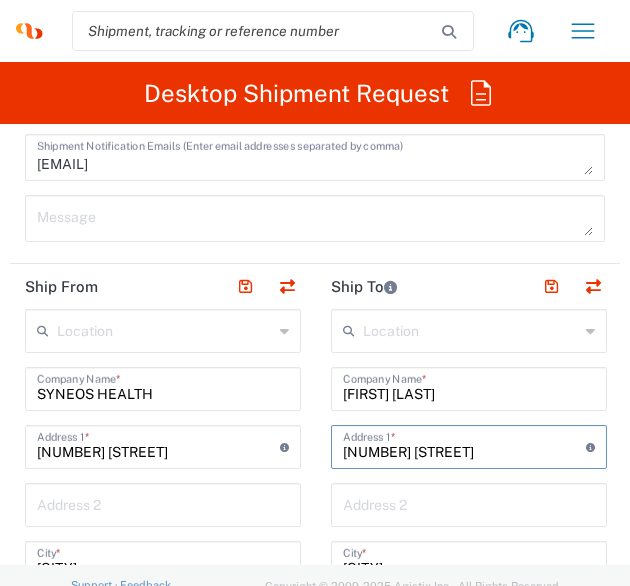 type on "3" 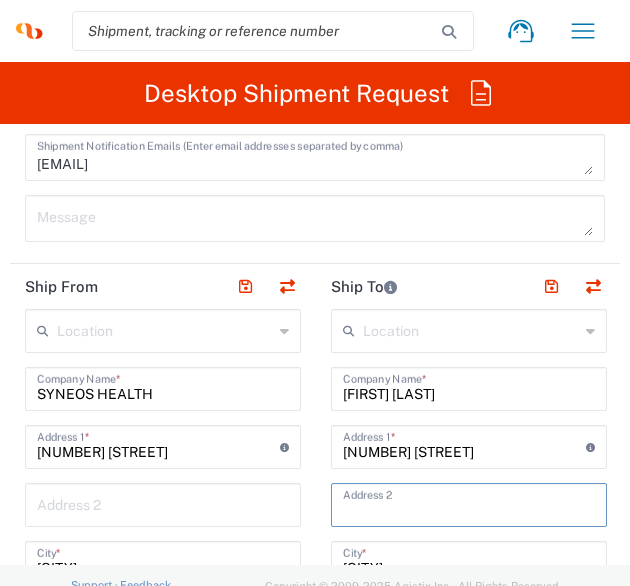scroll, scrollTop: 1312, scrollLeft: 0, axis: vertical 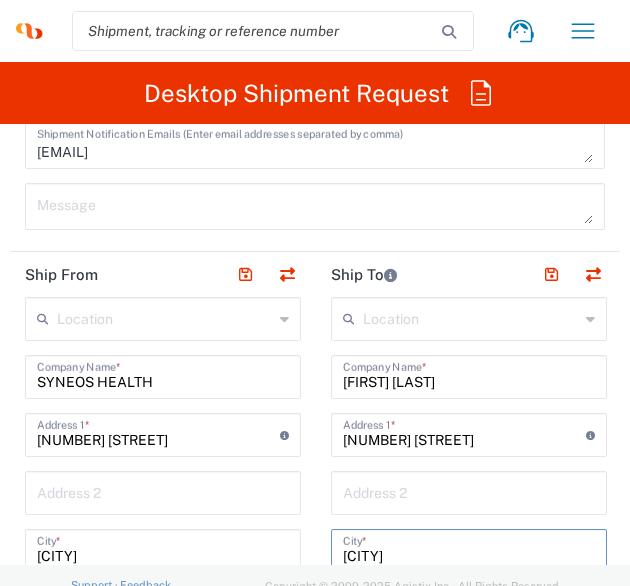 type on "[CITY]" 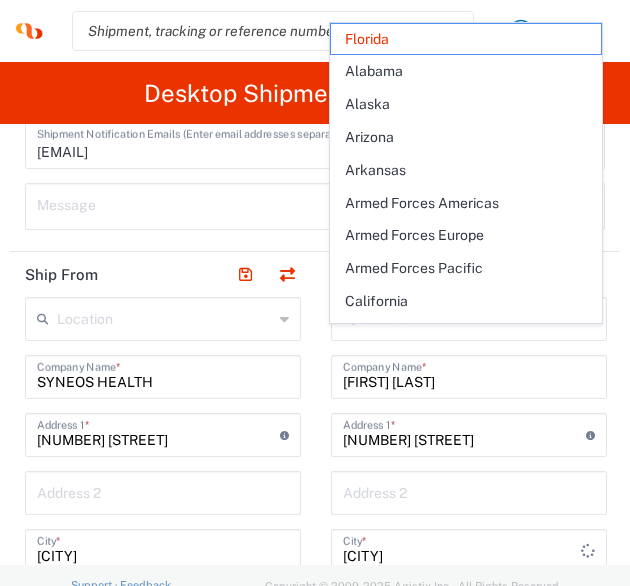 scroll, scrollTop: 1572, scrollLeft: 0, axis: vertical 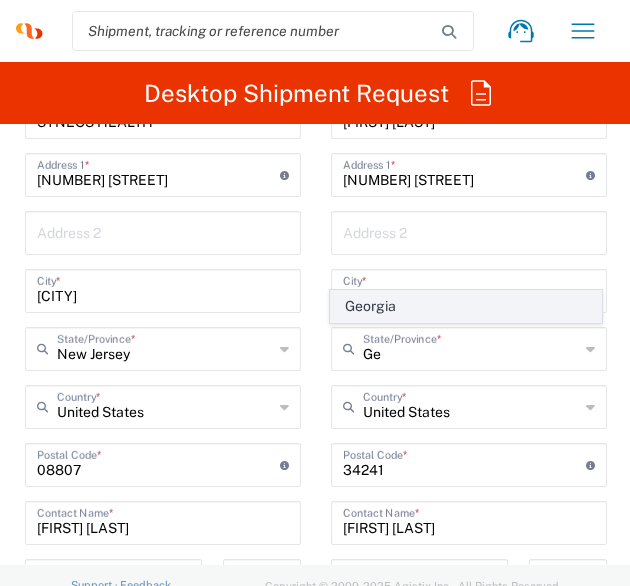 click on "Georgia" 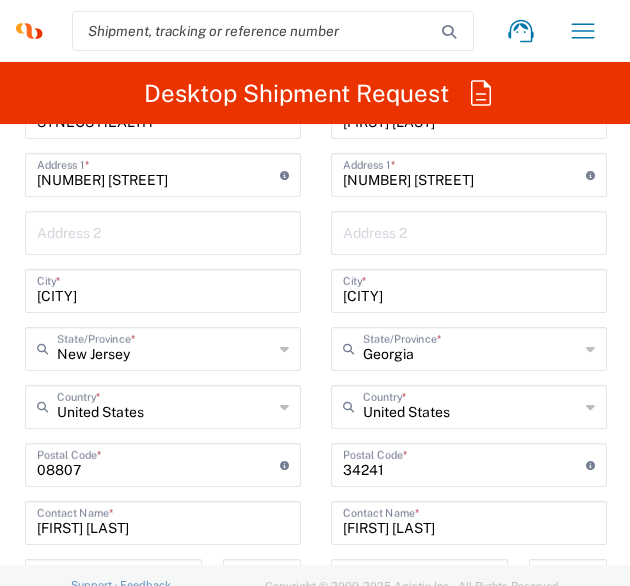 click at bounding box center [464, 463] 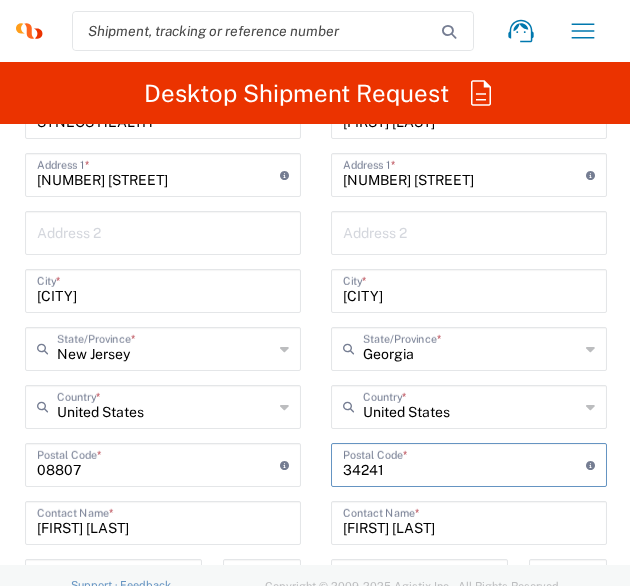 click at bounding box center [464, 463] 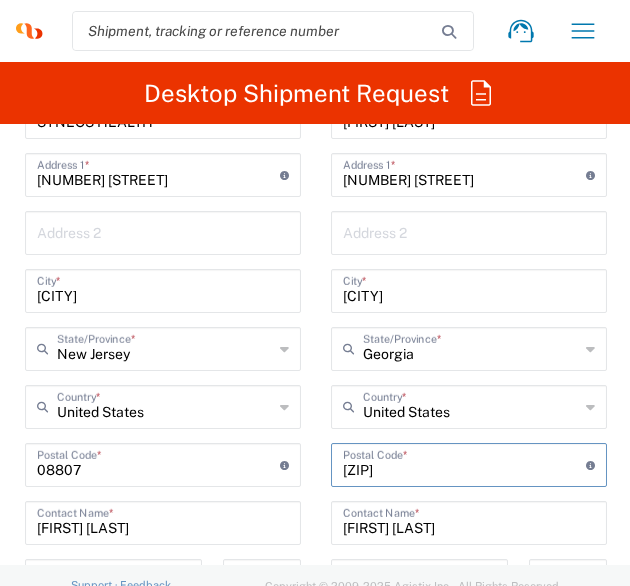 scroll, scrollTop: 1620, scrollLeft: 0, axis: vertical 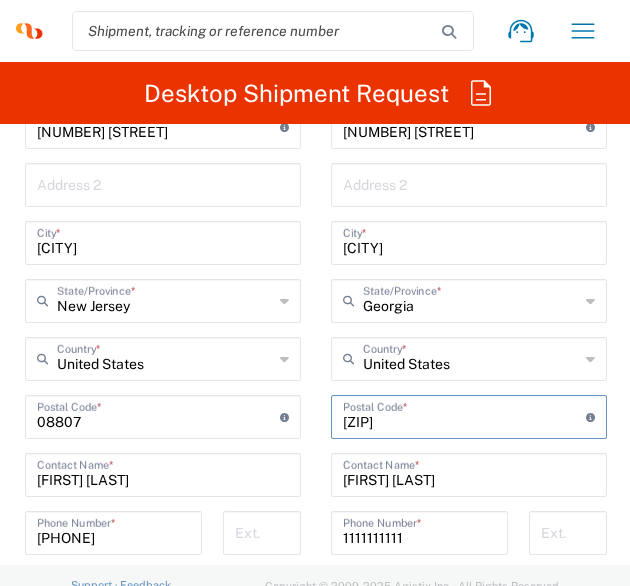 type on "[ZIP]" 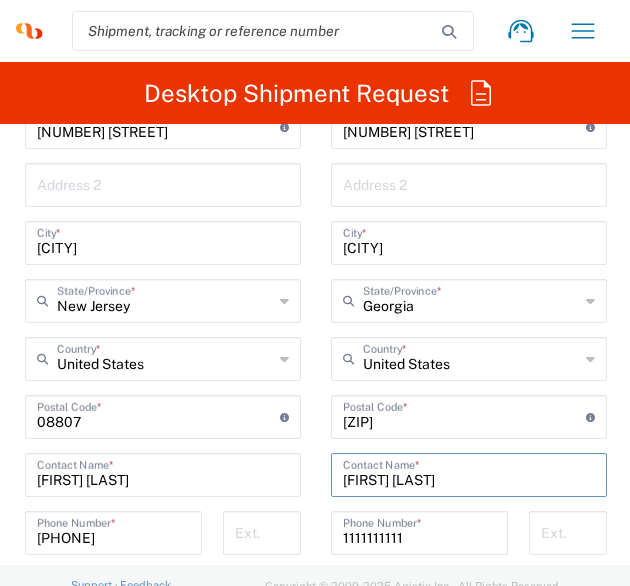 drag, startPoint x: 442, startPoint y: 474, endPoint x: 286, endPoint y: 470, distance: 156.05127 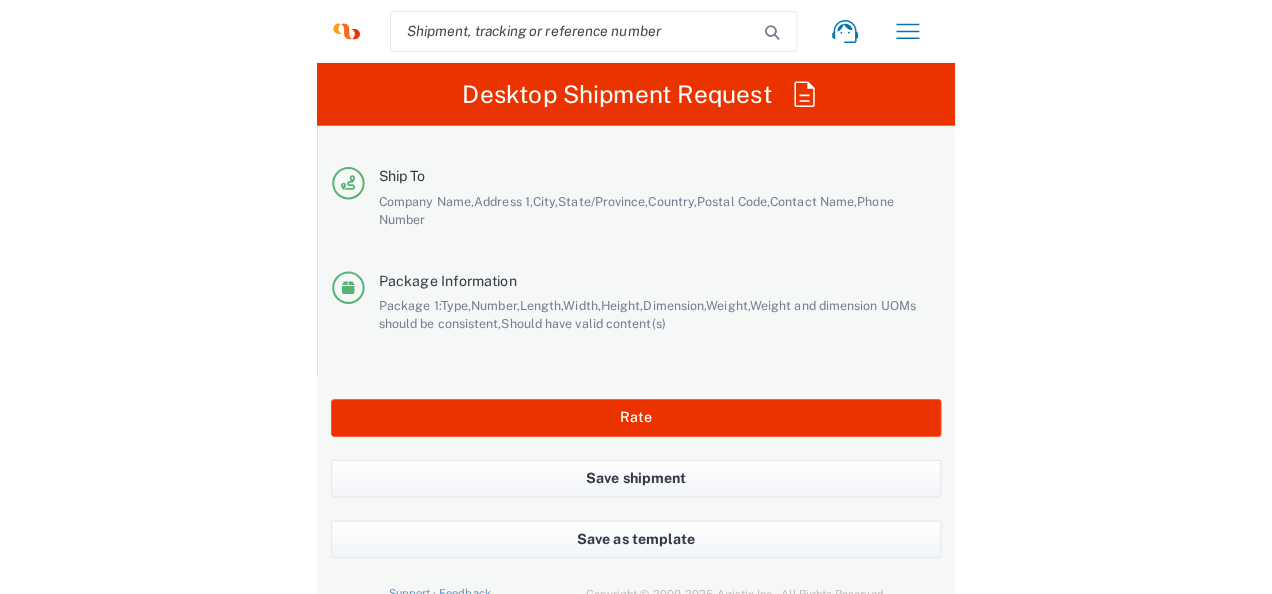 scroll, scrollTop: 4578, scrollLeft: 0, axis: vertical 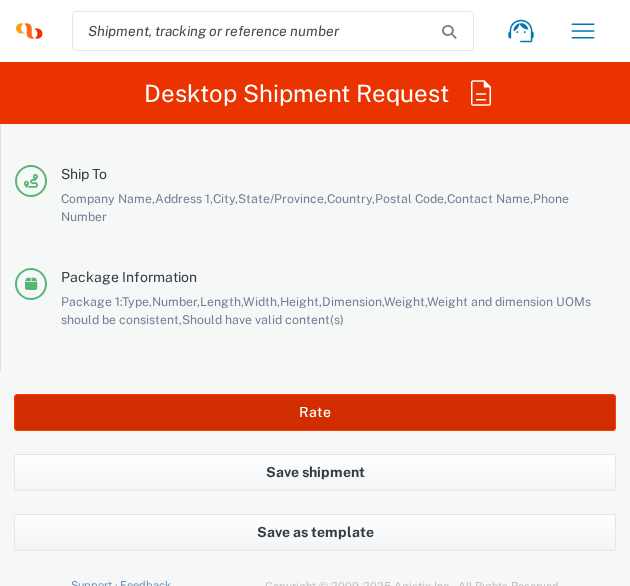 type on "[FIRST] [LAST]" 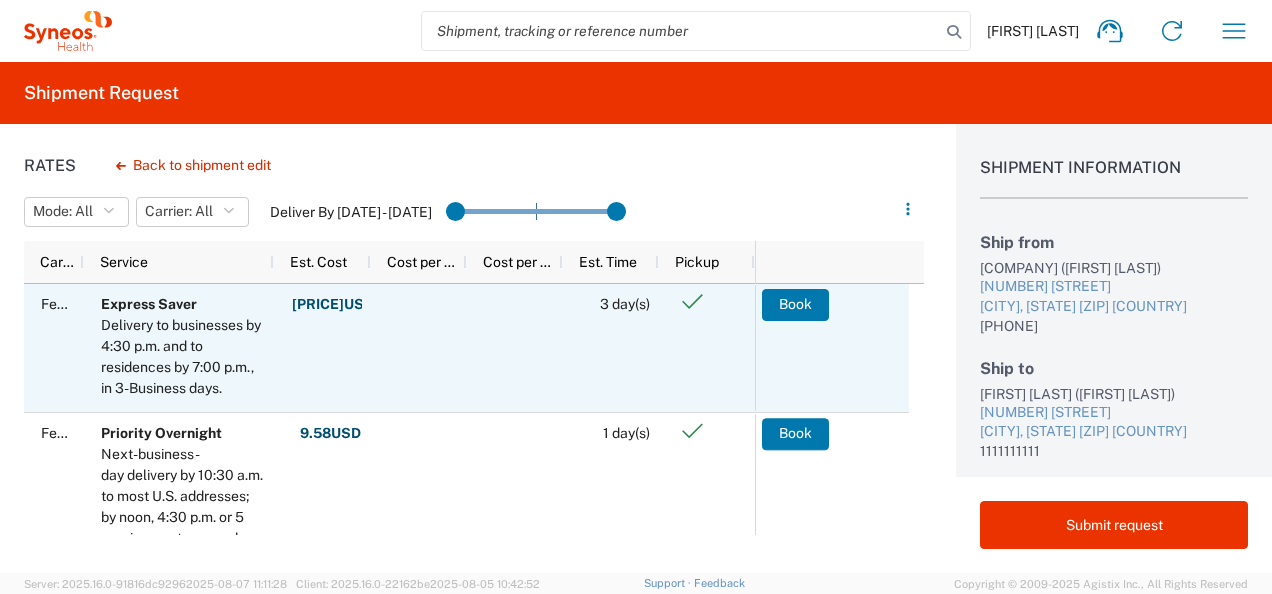 scroll, scrollTop: 149, scrollLeft: 0, axis: vertical 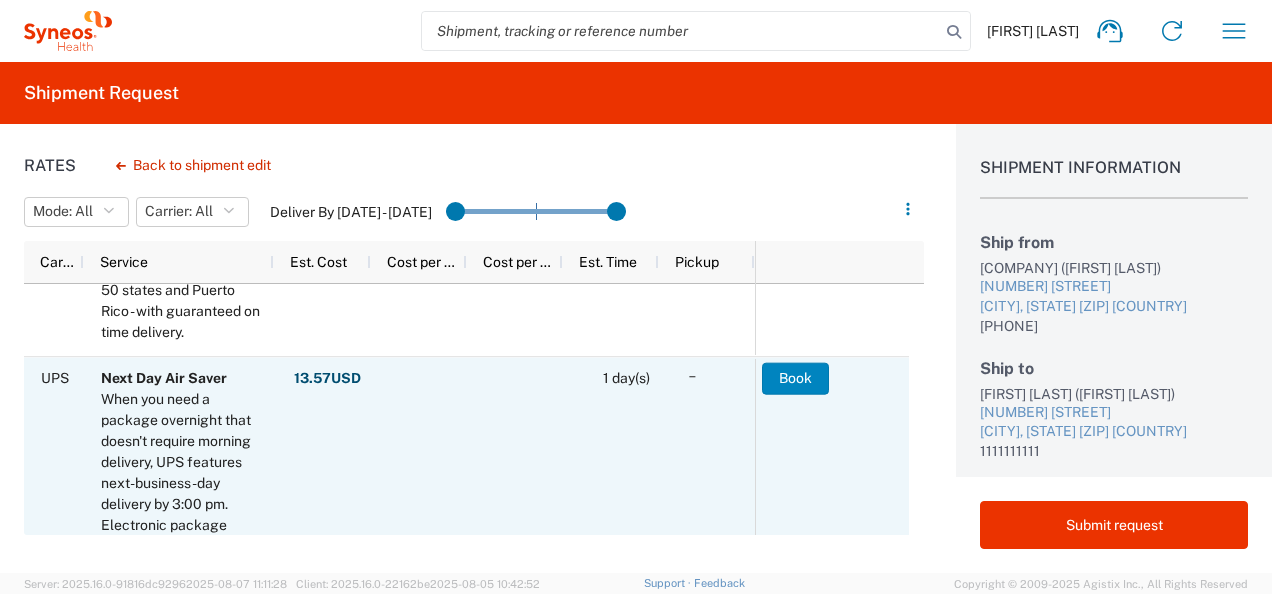 click on "Book" 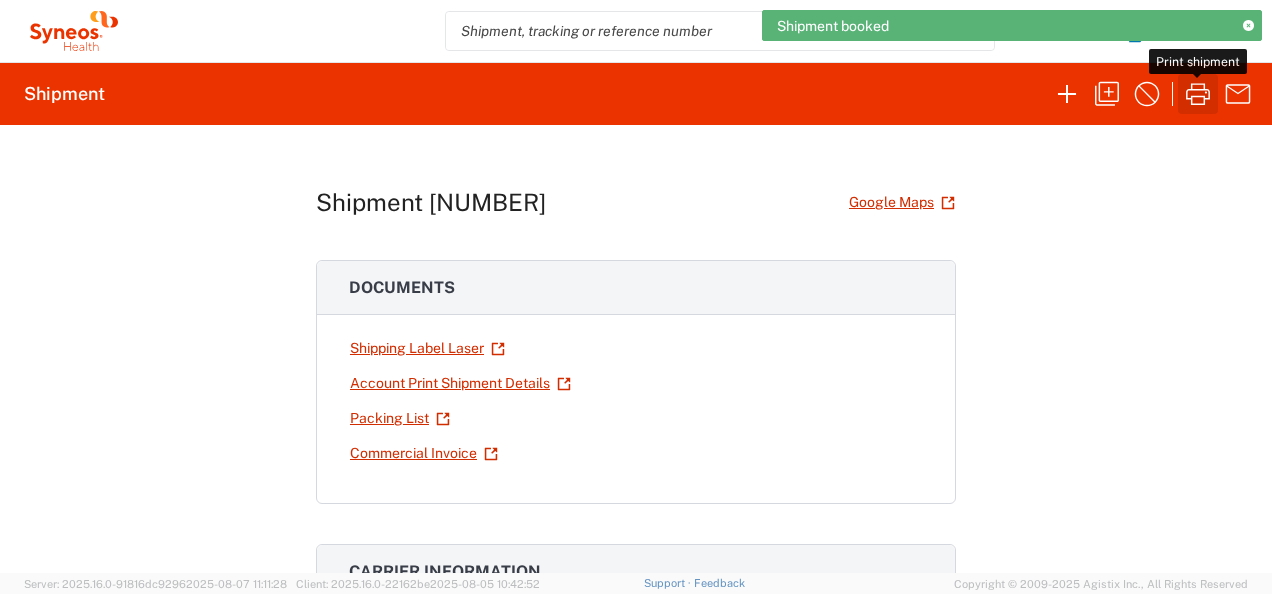 click 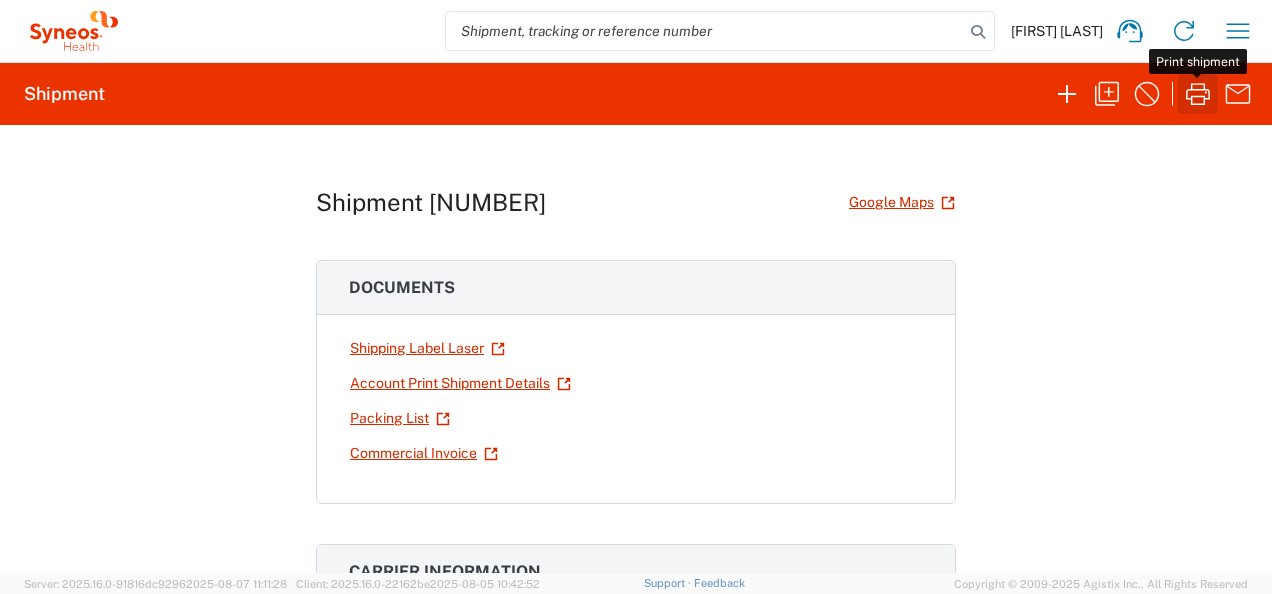 click 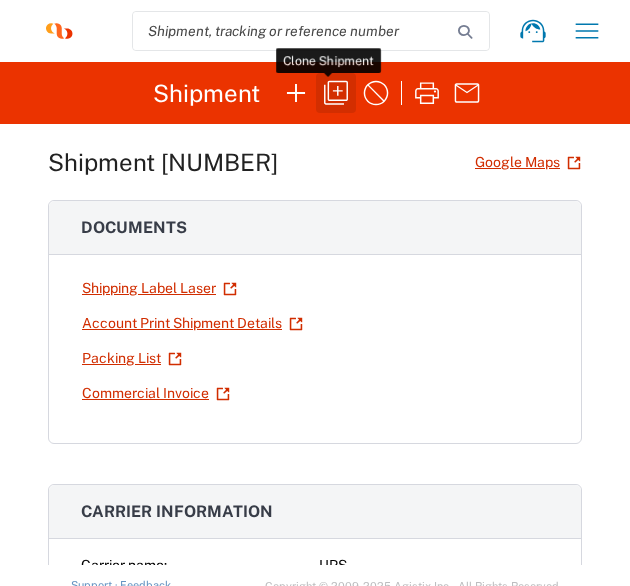 click 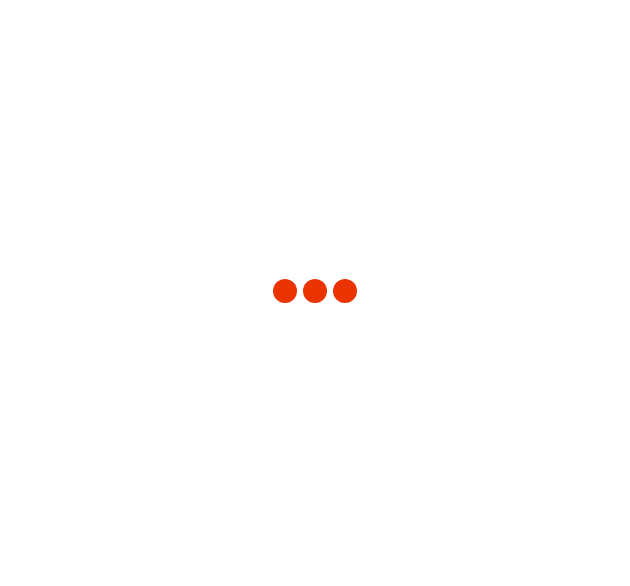 type on "8511" 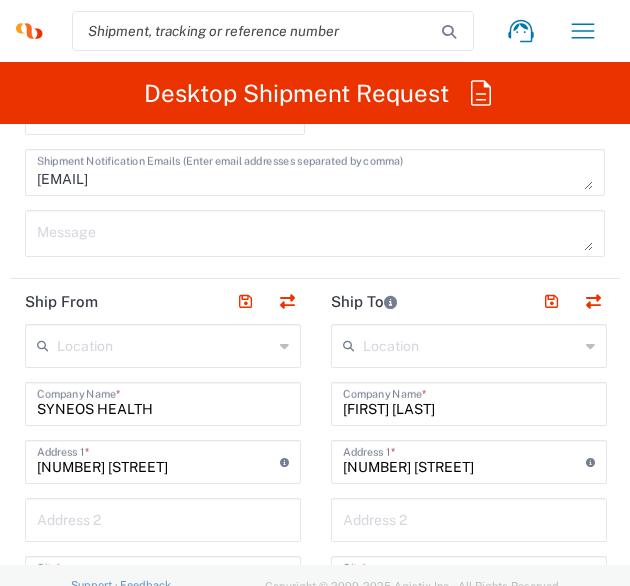 scroll, scrollTop: 1300, scrollLeft: 0, axis: vertical 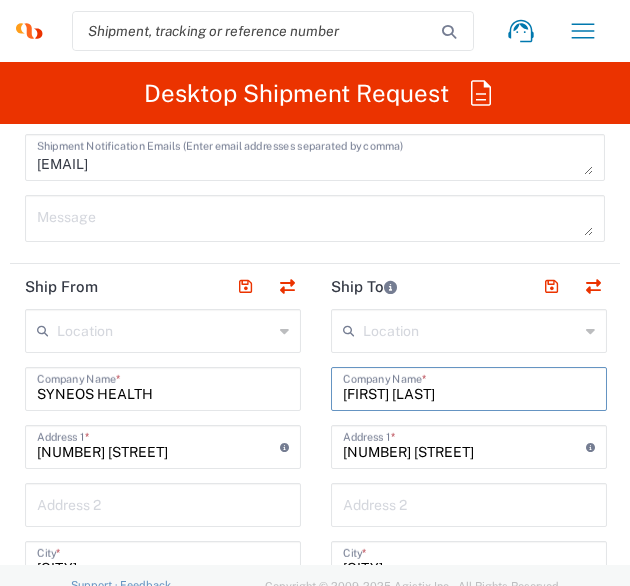 drag, startPoint x: 426, startPoint y: 393, endPoint x: 253, endPoint y: 391, distance: 173.01157 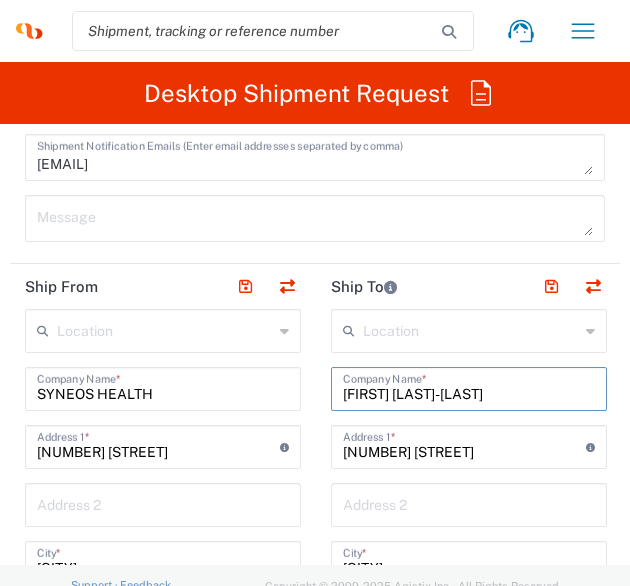 type on "[FIRST] [LAST]-[LAST]" 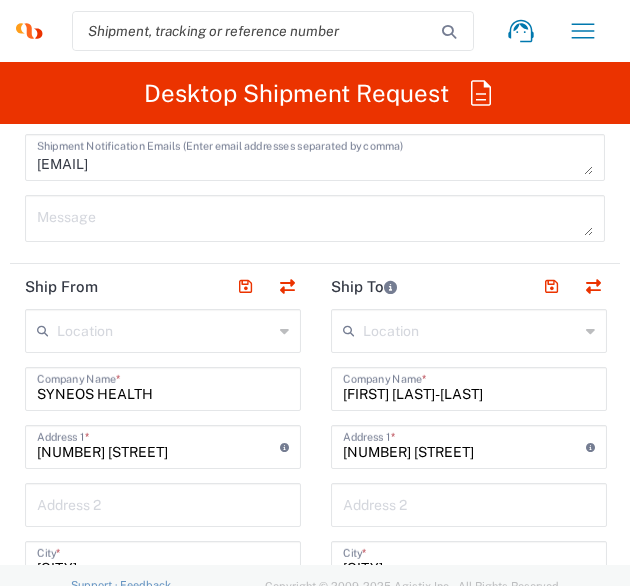 drag, startPoint x: 434, startPoint y: 455, endPoint x: 320, endPoint y: 417, distance: 120.16655 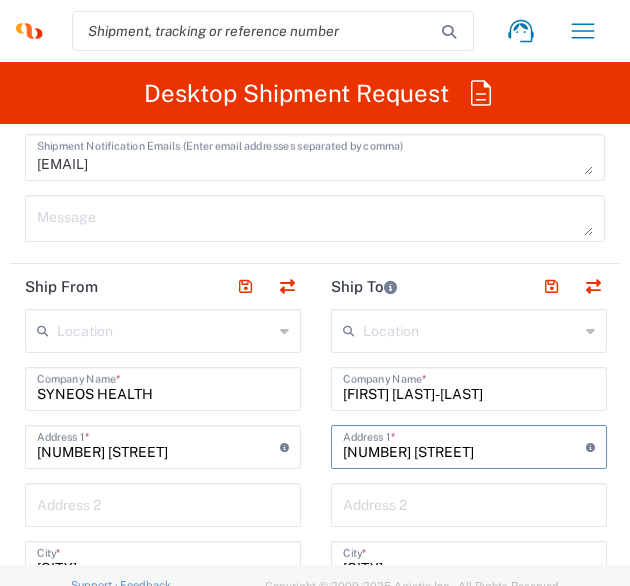 drag, startPoint x: 462, startPoint y: 455, endPoint x: 309, endPoint y: 431, distance: 154.87091 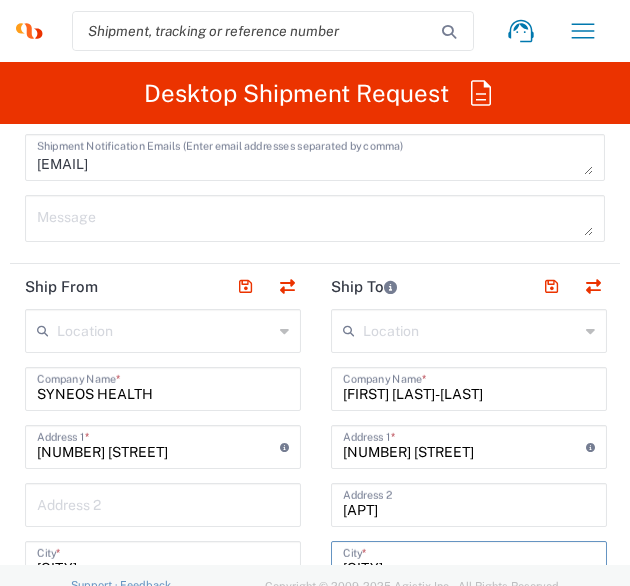 scroll, scrollTop: 1312, scrollLeft: 0, axis: vertical 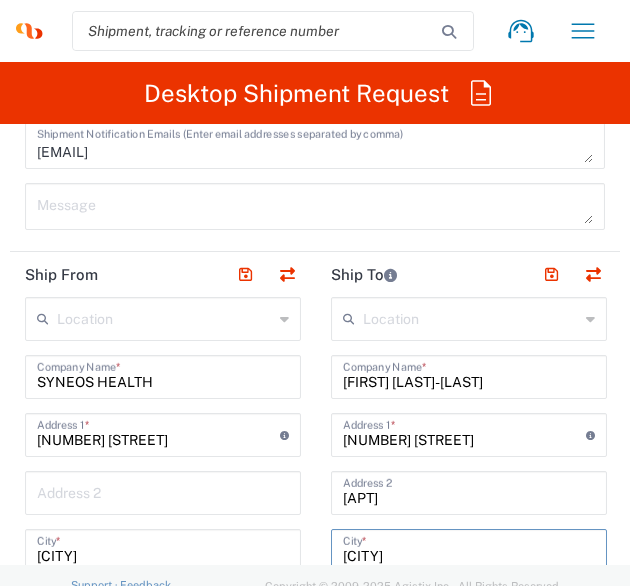 click on "[APT]" at bounding box center [469, 491] 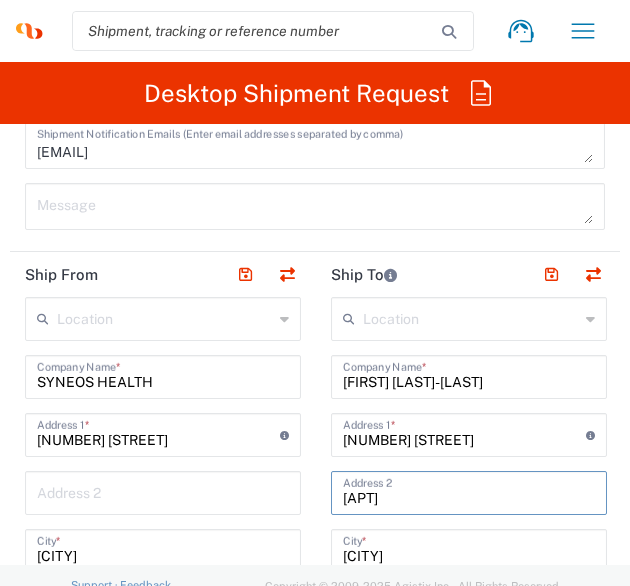 type on "[APT]" 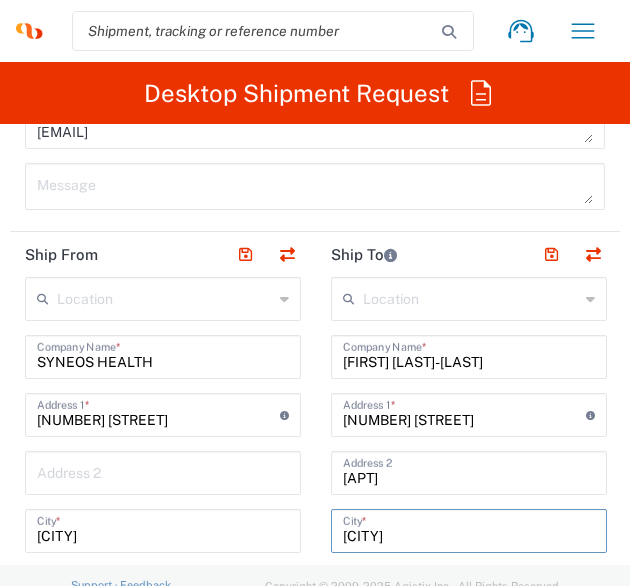 scroll, scrollTop: 1368, scrollLeft: 0, axis: vertical 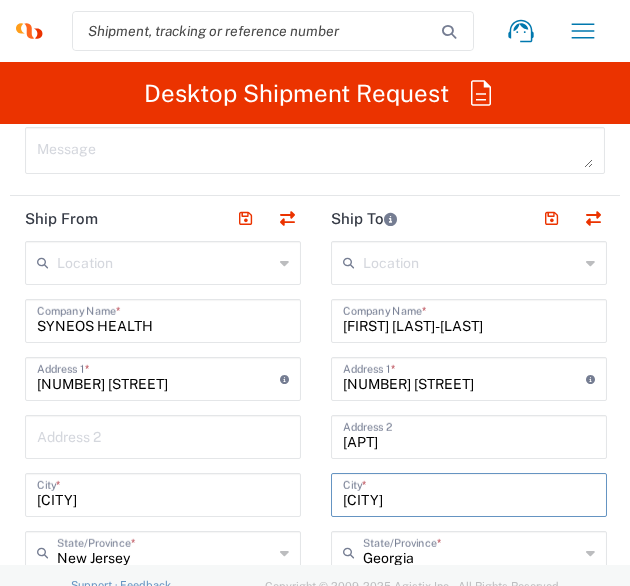 drag, startPoint x: 413, startPoint y: 553, endPoint x: 296, endPoint y: 560, distance: 117.20921 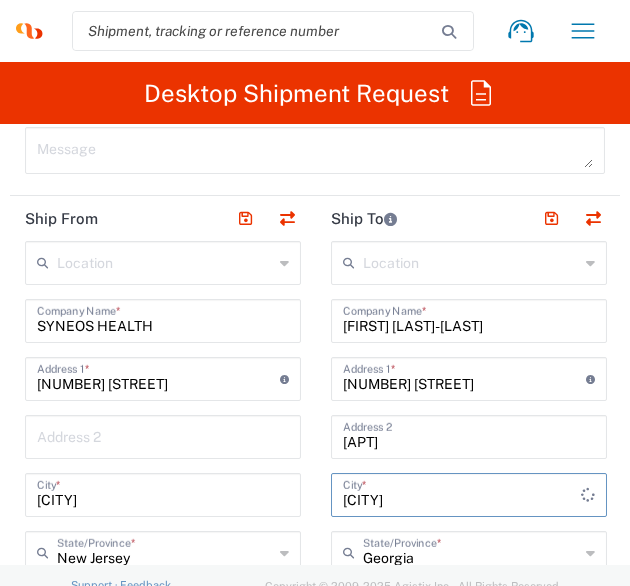 type on "[CITY]" 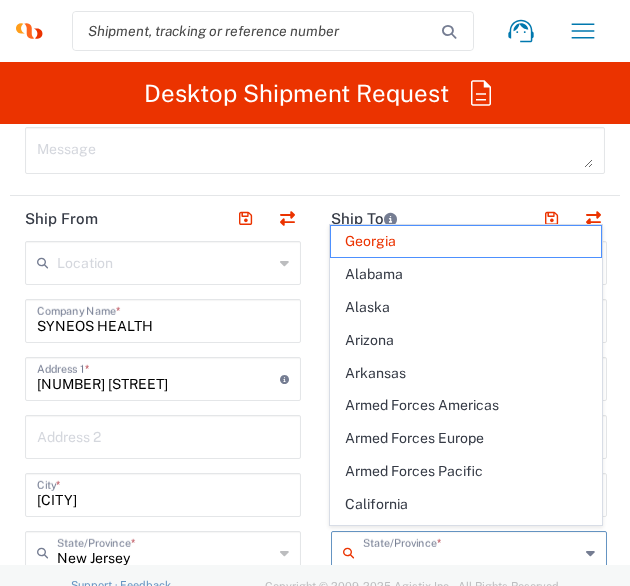 scroll, scrollTop: 1370, scrollLeft: 0, axis: vertical 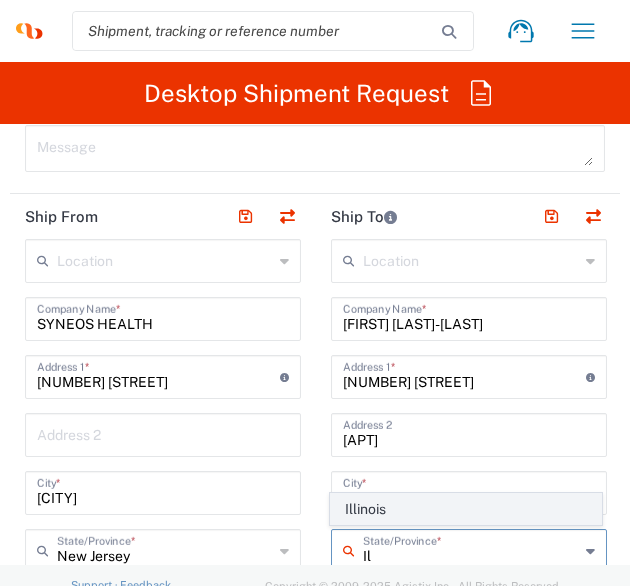 click on "Illinois" 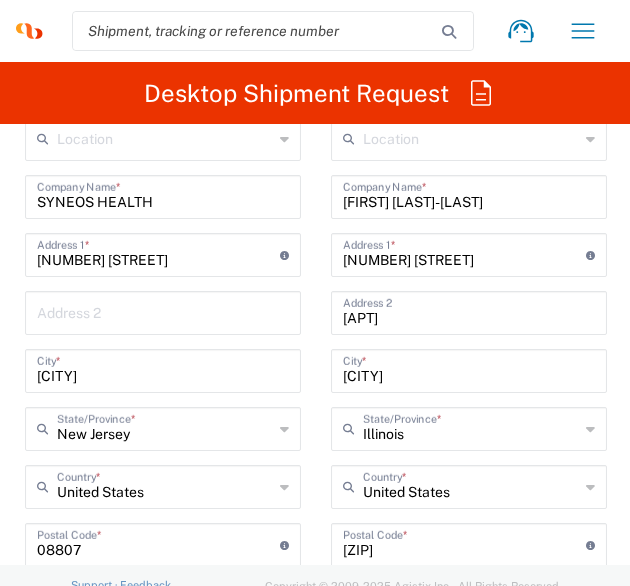 scroll, scrollTop: 1491, scrollLeft: 0, axis: vertical 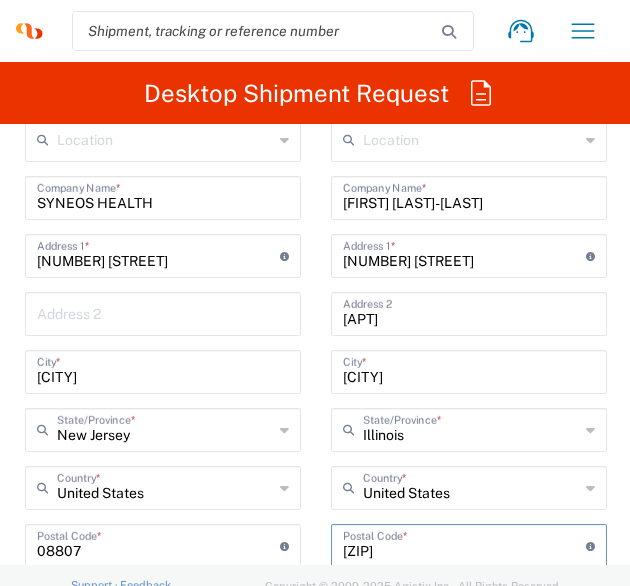 click at bounding box center (464, 544) 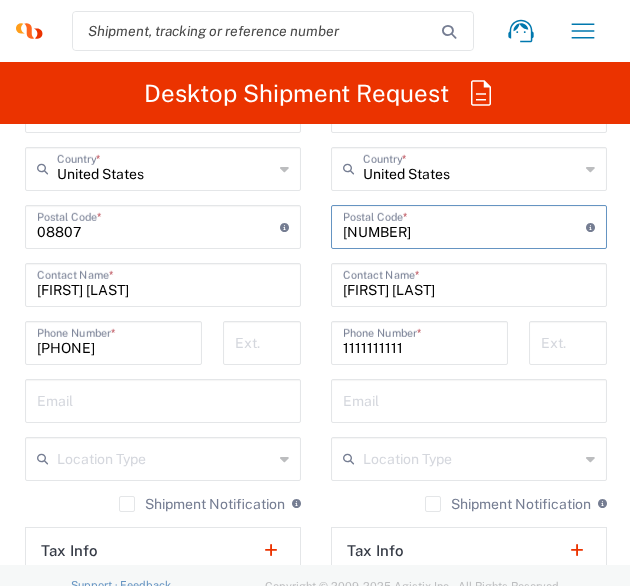 scroll, scrollTop: 1846, scrollLeft: 0, axis: vertical 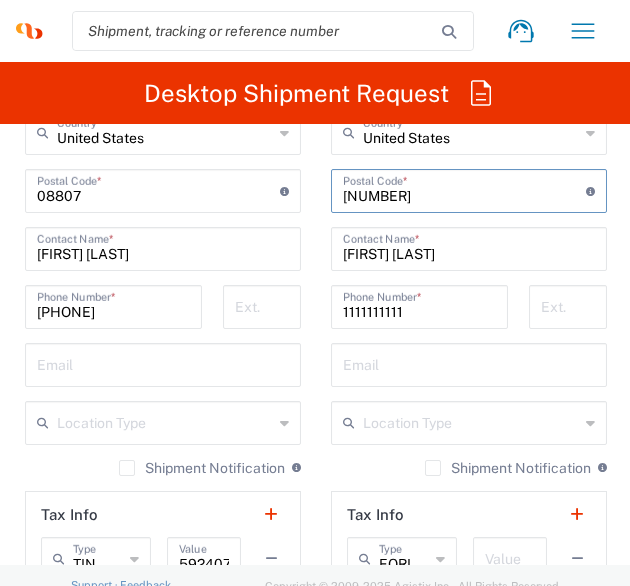 type on "[NUMBER]" 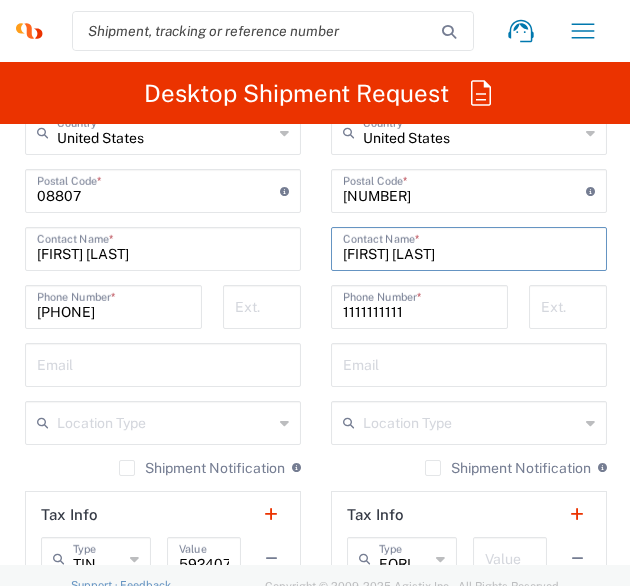 click on "[FIRST] [LAST]" at bounding box center [469, 247] 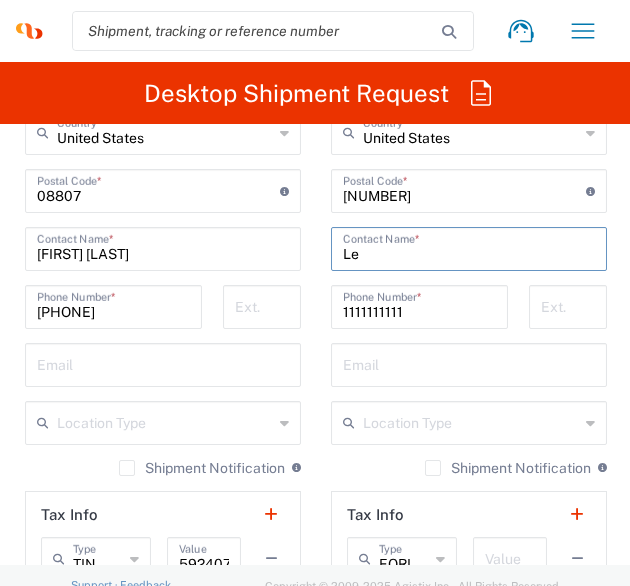 type on "L" 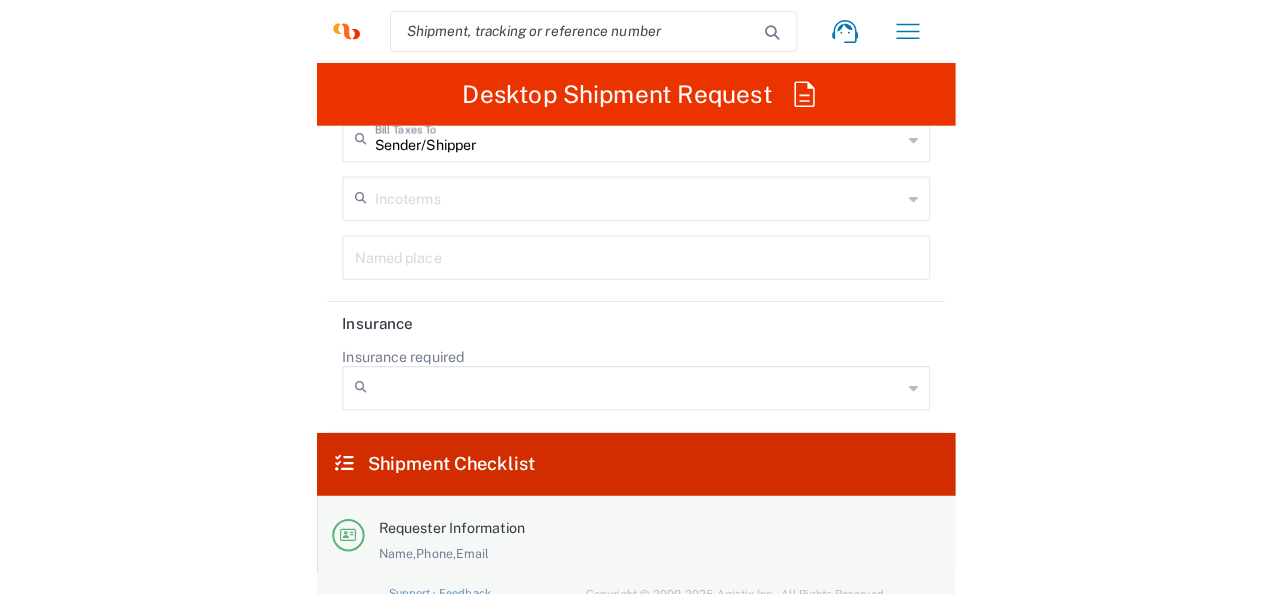 scroll, scrollTop: 4578, scrollLeft: 0, axis: vertical 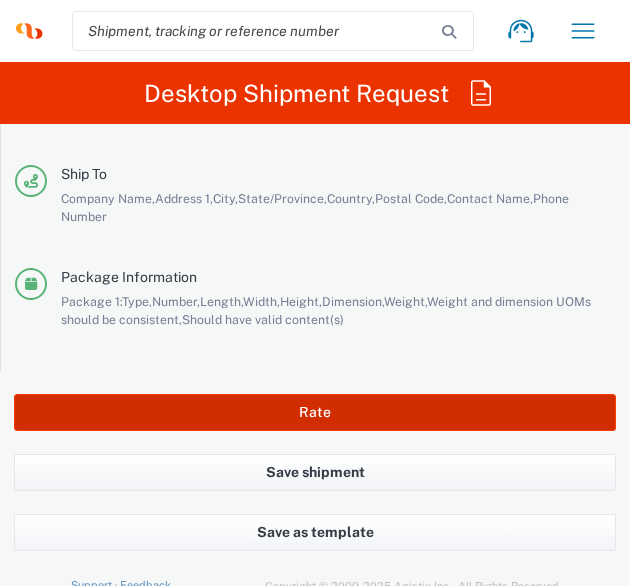 type on "[FIRST] [LAST]-[LAST]" 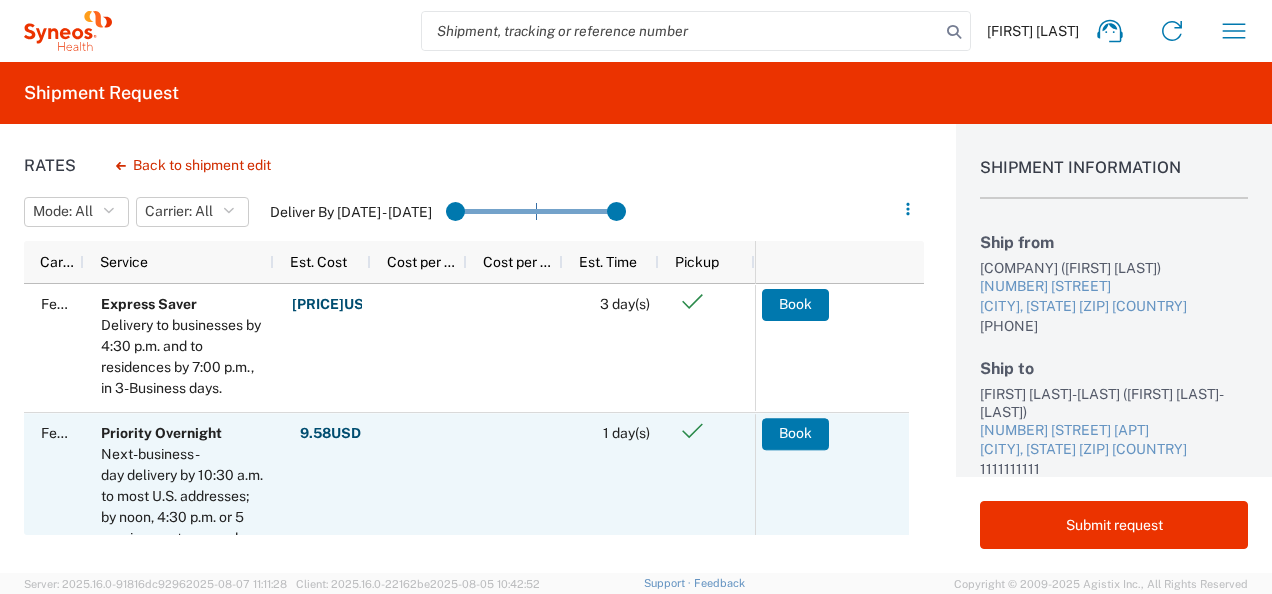 scroll, scrollTop: 184, scrollLeft: 0, axis: vertical 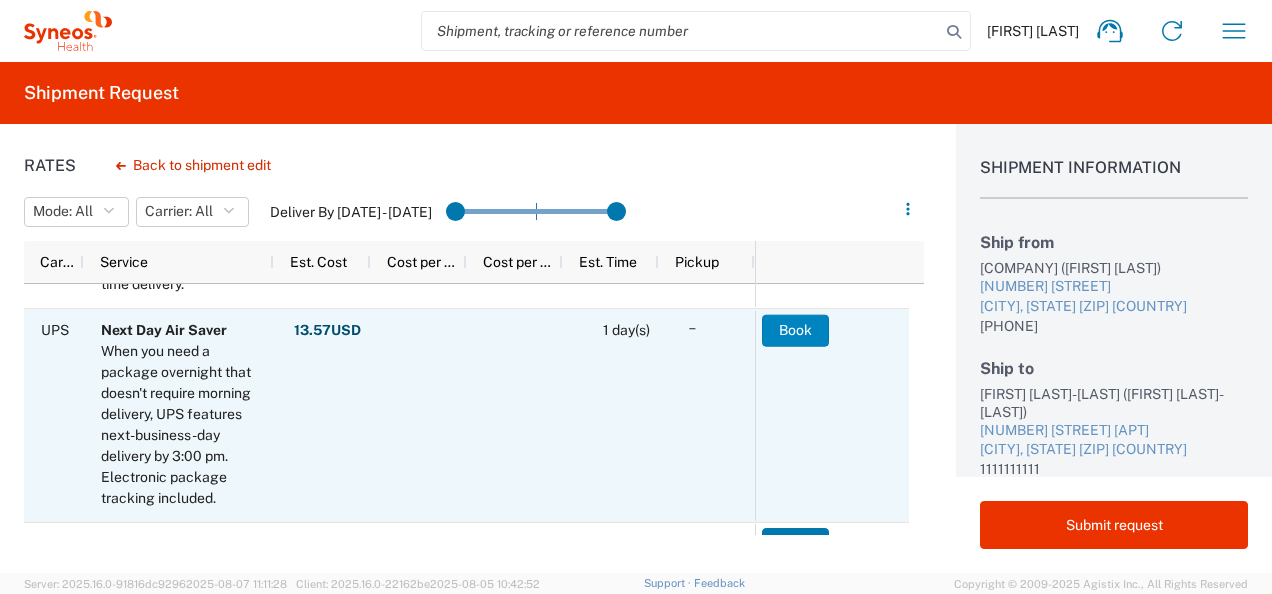 click on "Book" 